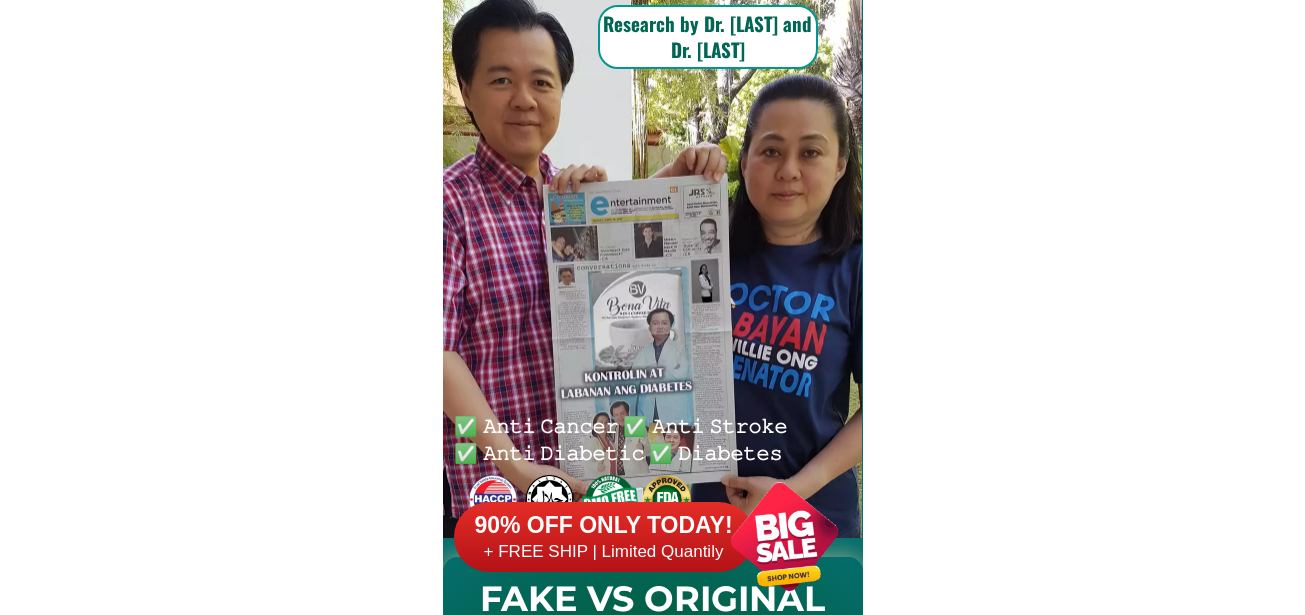 click at bounding box center [784, 536] 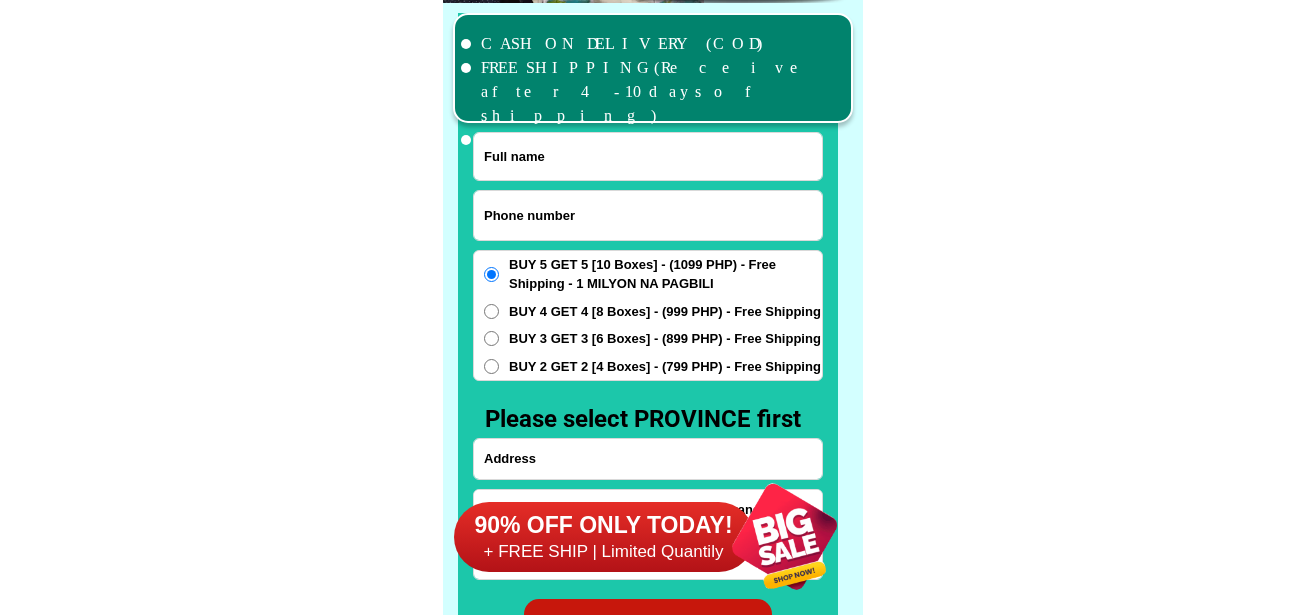 scroll, scrollTop: 15546, scrollLeft: 0, axis: vertical 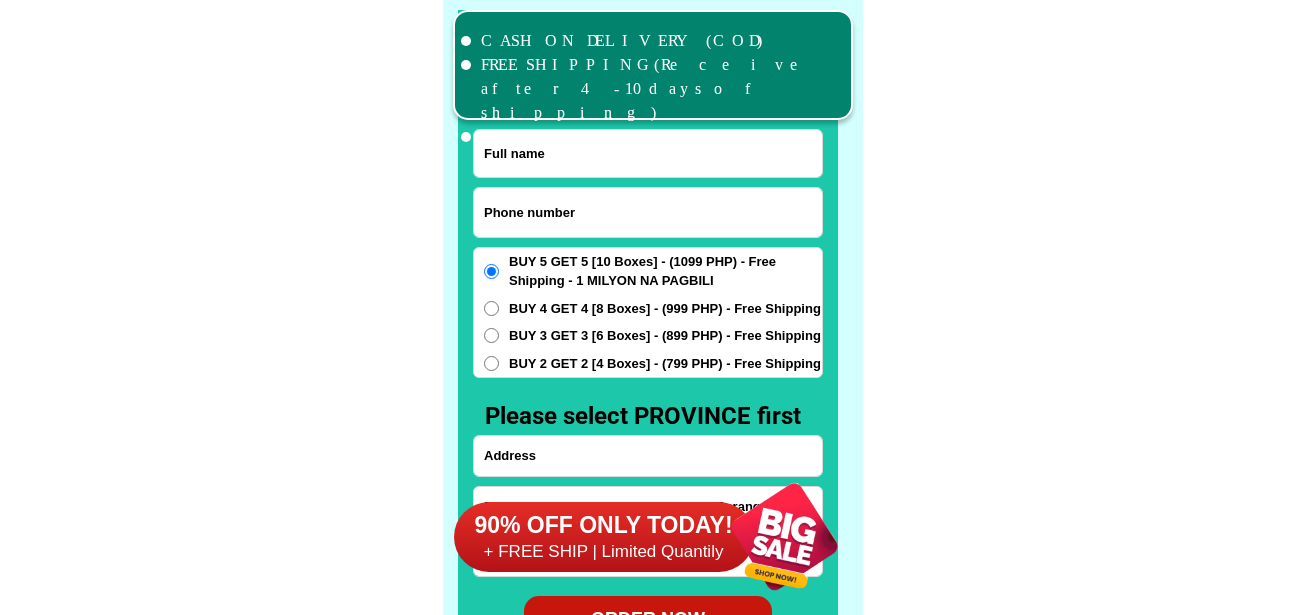 click at bounding box center (648, 212) 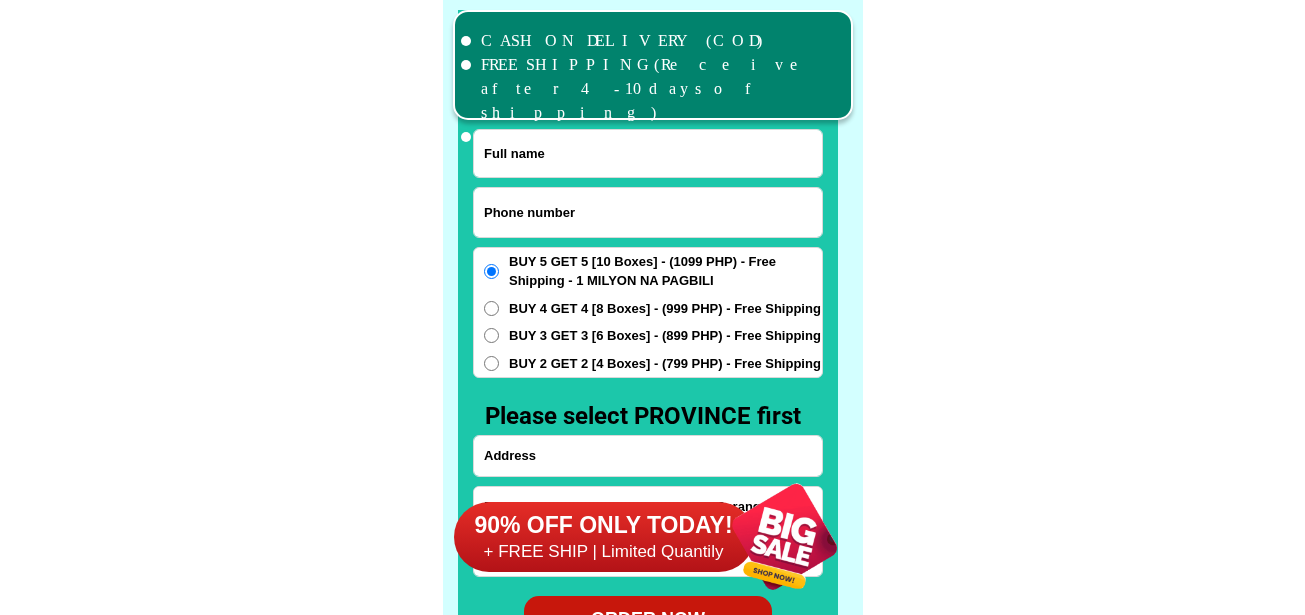 paste on "[PHONE]" 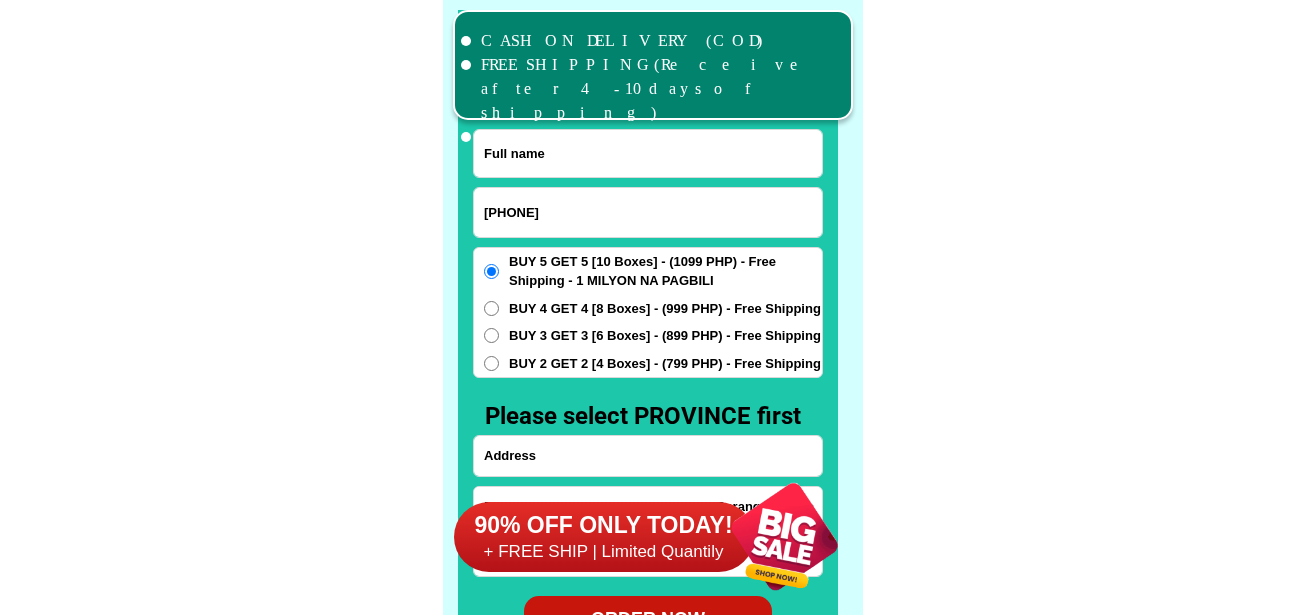 type on "[PHONE]" 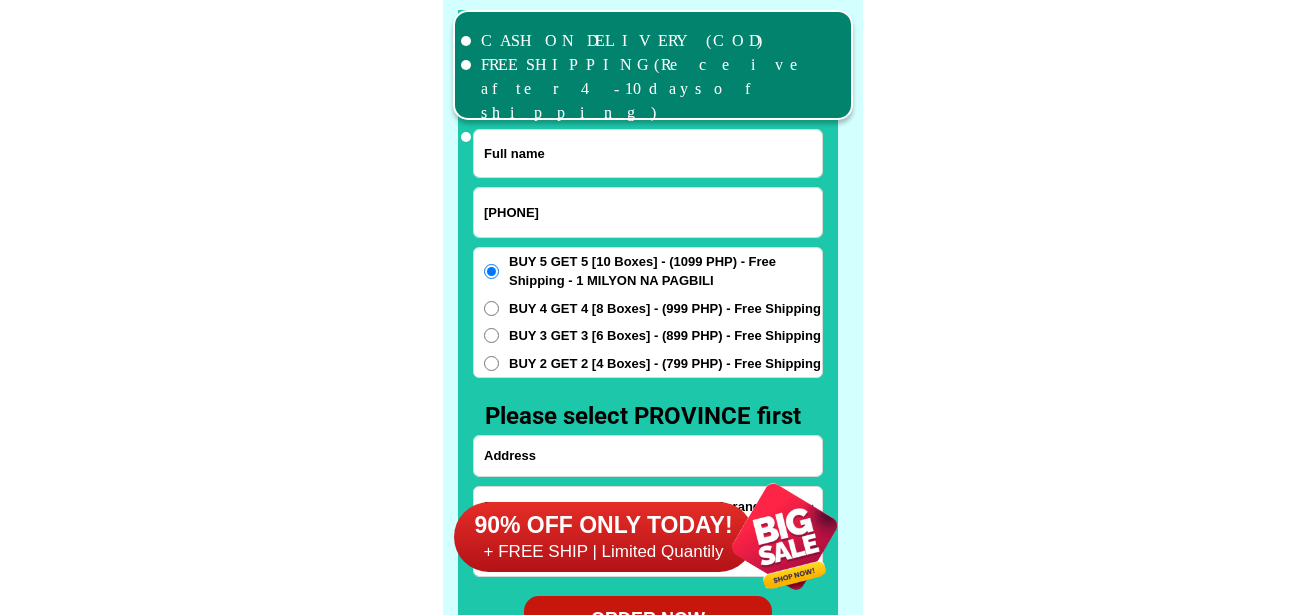 drag, startPoint x: 515, startPoint y: 137, endPoint x: 517, endPoint y: 90, distance: 47.042534 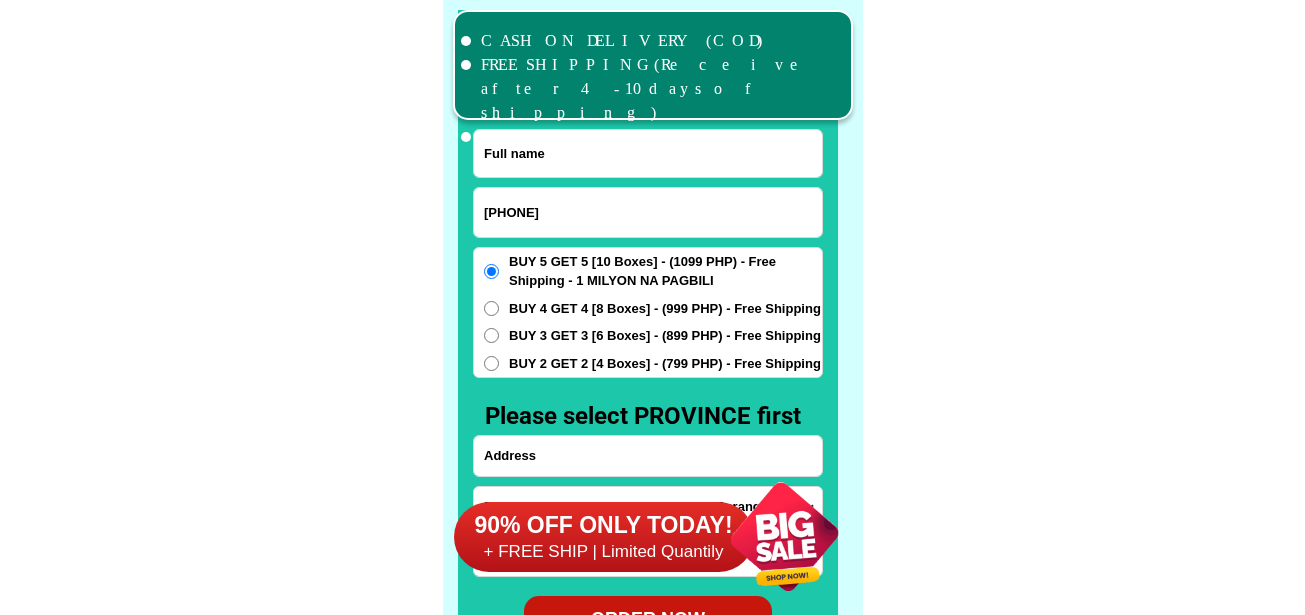 click at bounding box center (648, 153) 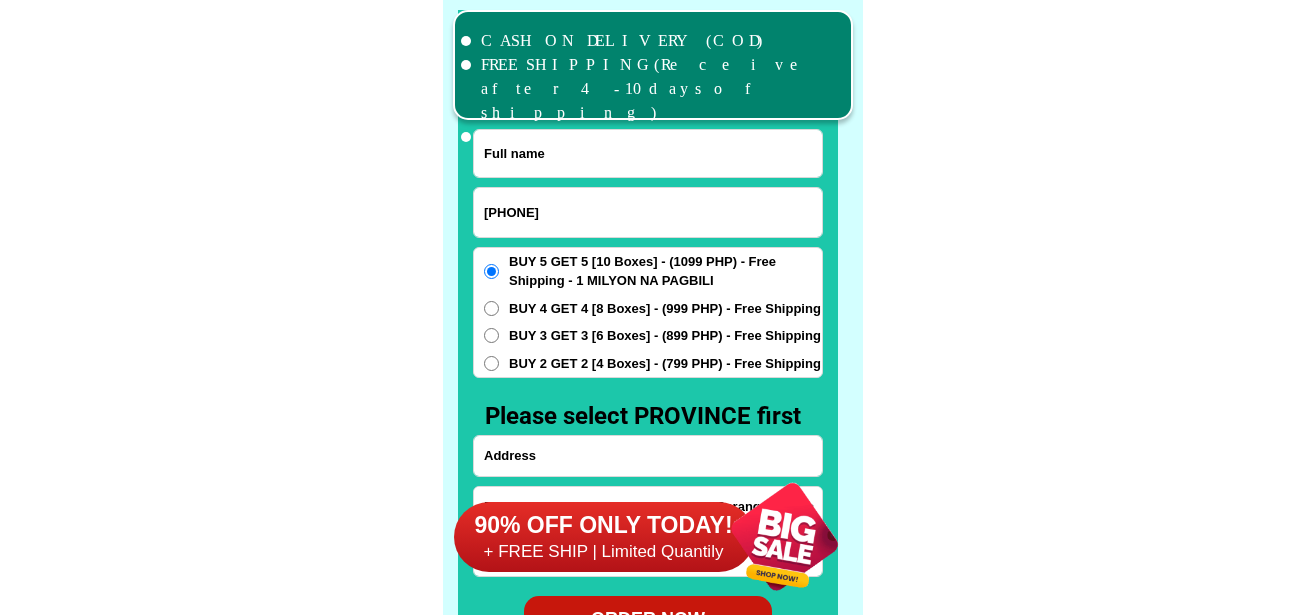 paste on "[FIRST] [LAST]" 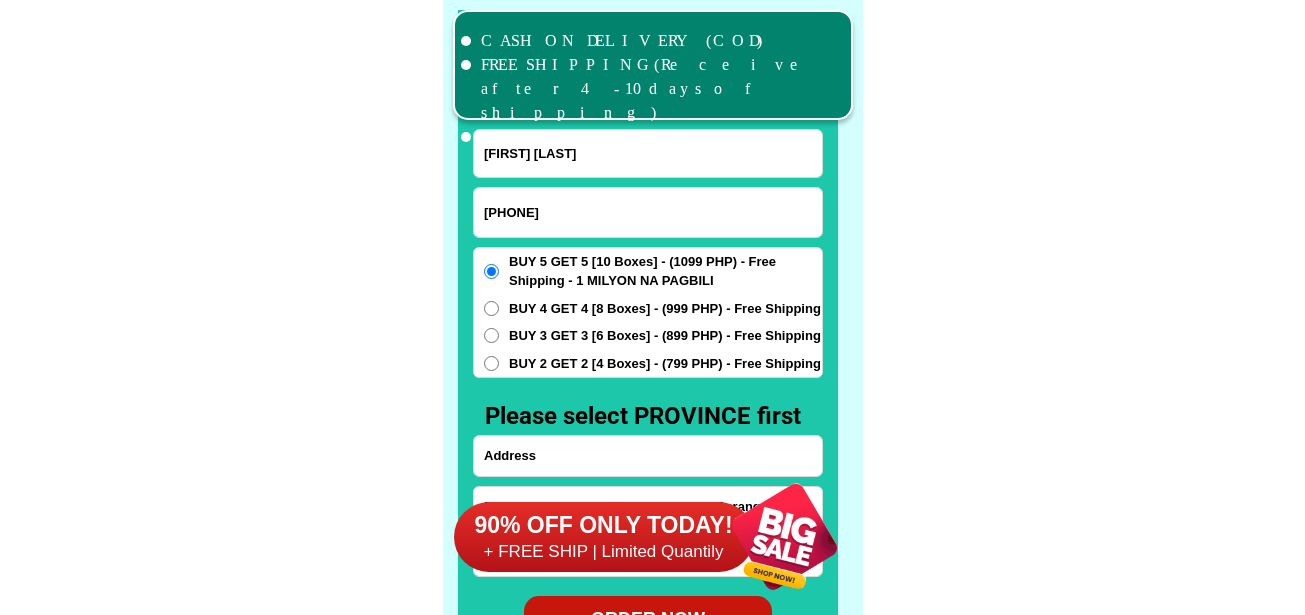 type on "[FIRST] [LAST]" 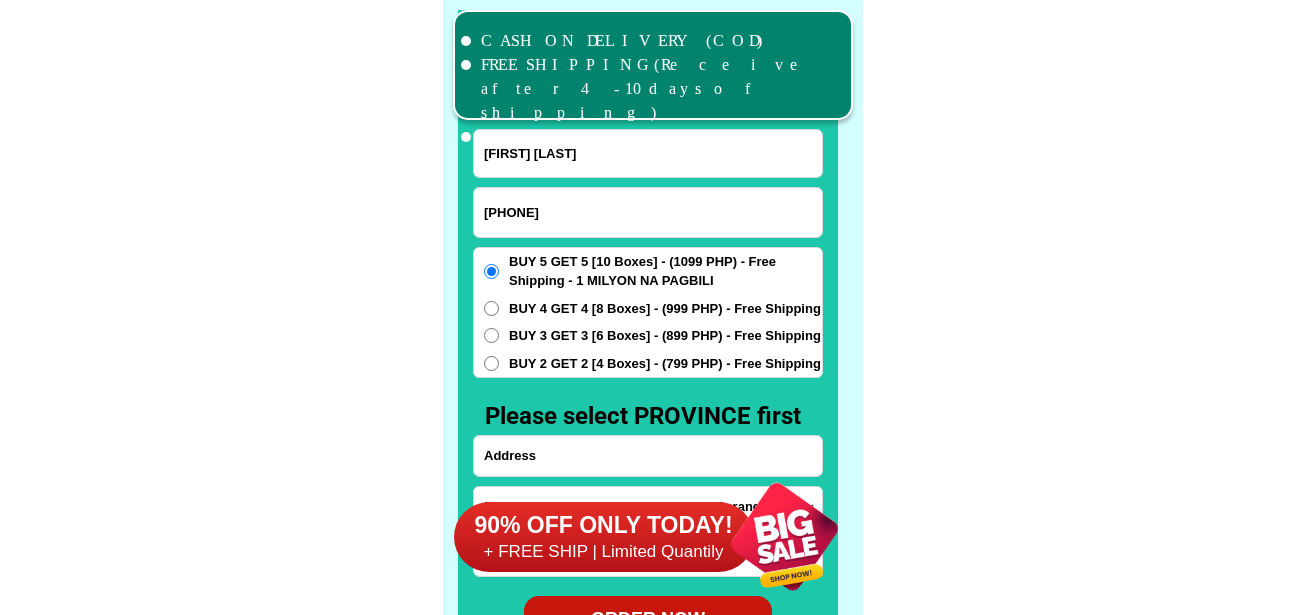 click on "90% OFF ONLY TODAY! + FREE SHIP | Limited Quantily" at bounding box center (658, 536) 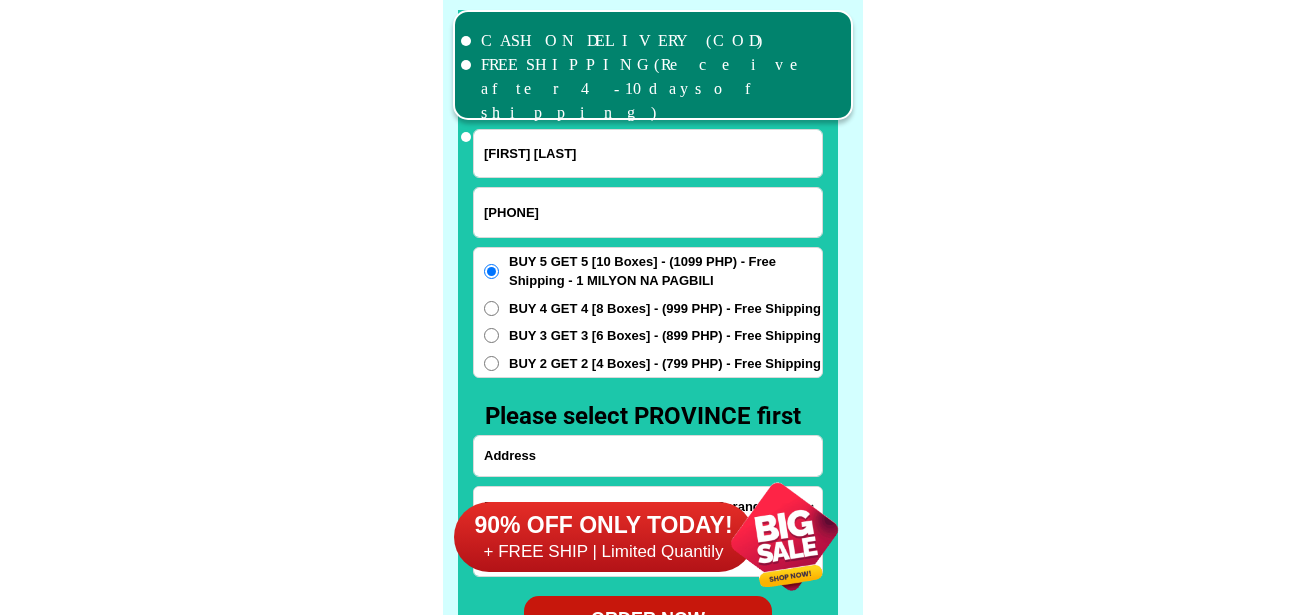 click on "90% OFF ONLY TODAY! + FREE SHIP | Limited Quantily" at bounding box center (658, 536) 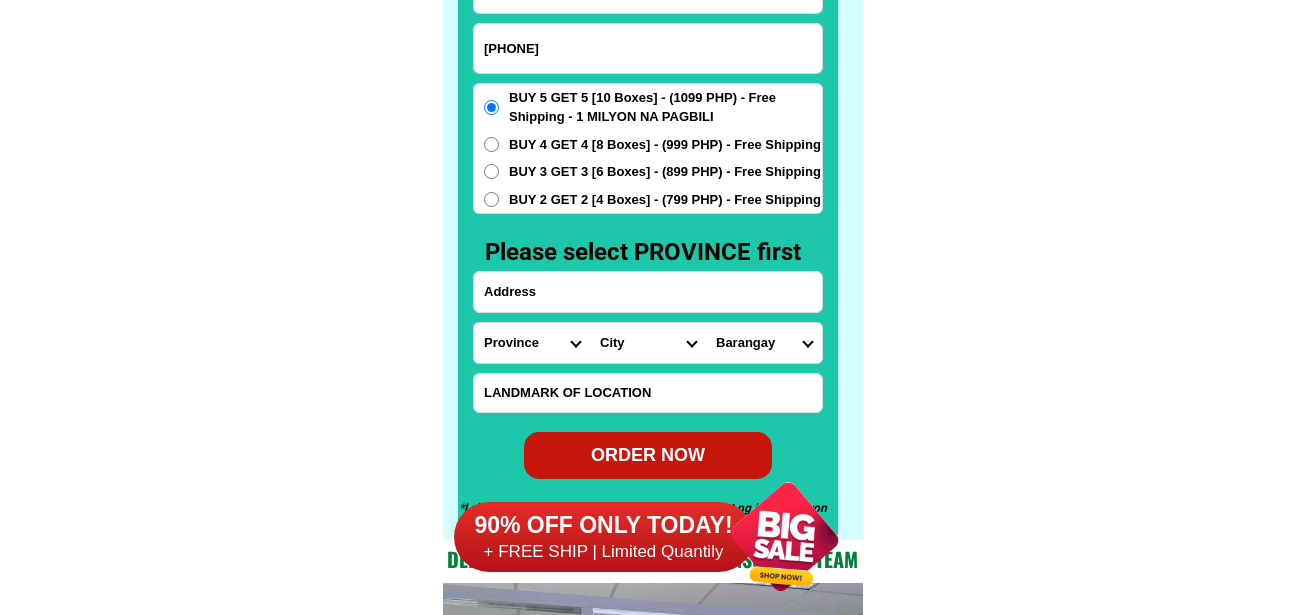 scroll, scrollTop: 15740, scrollLeft: 0, axis: vertical 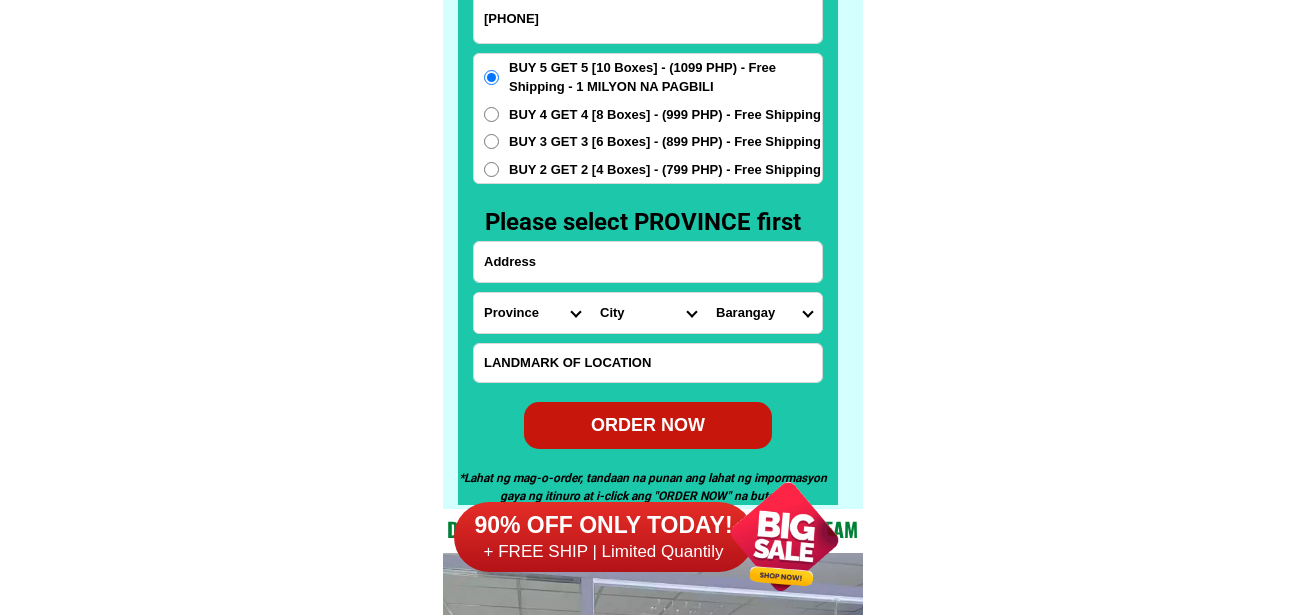 click at bounding box center (648, 262) 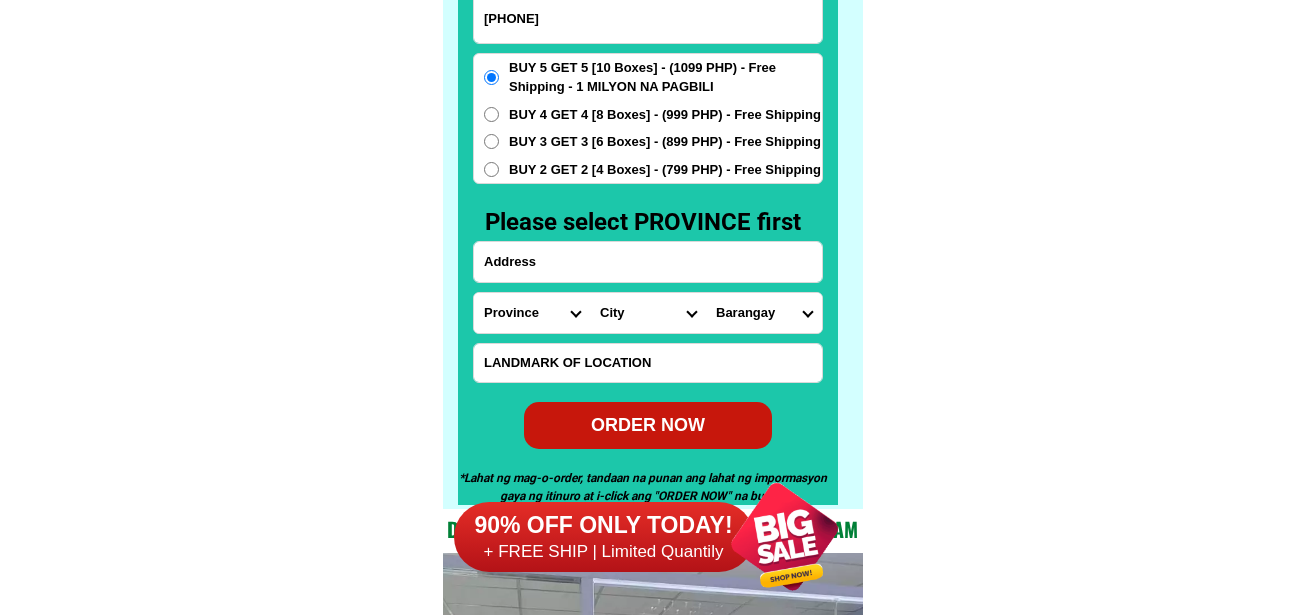 paste on "356 A. Martin St. Sn. Joaquin, Sta Ana, near Deng's Caterng" 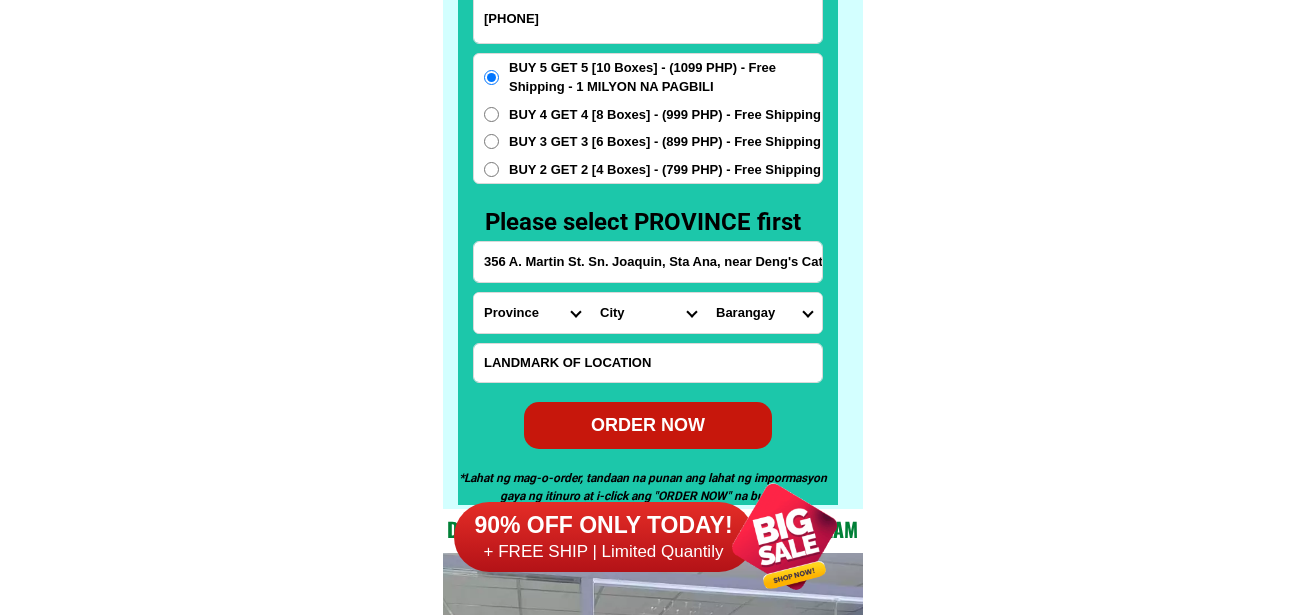 scroll, scrollTop: 0, scrollLeft: 28, axis: horizontal 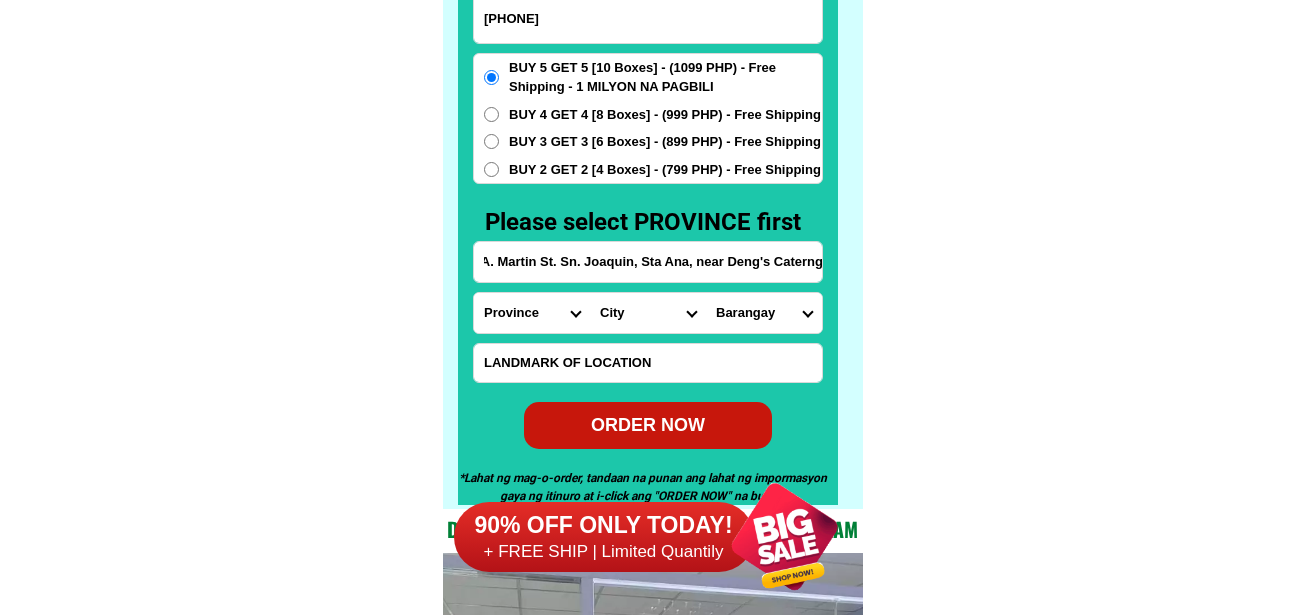 type on "356 A. Martin St. Sn. Joaquin, Sta Ana, near Deng's Caterng" 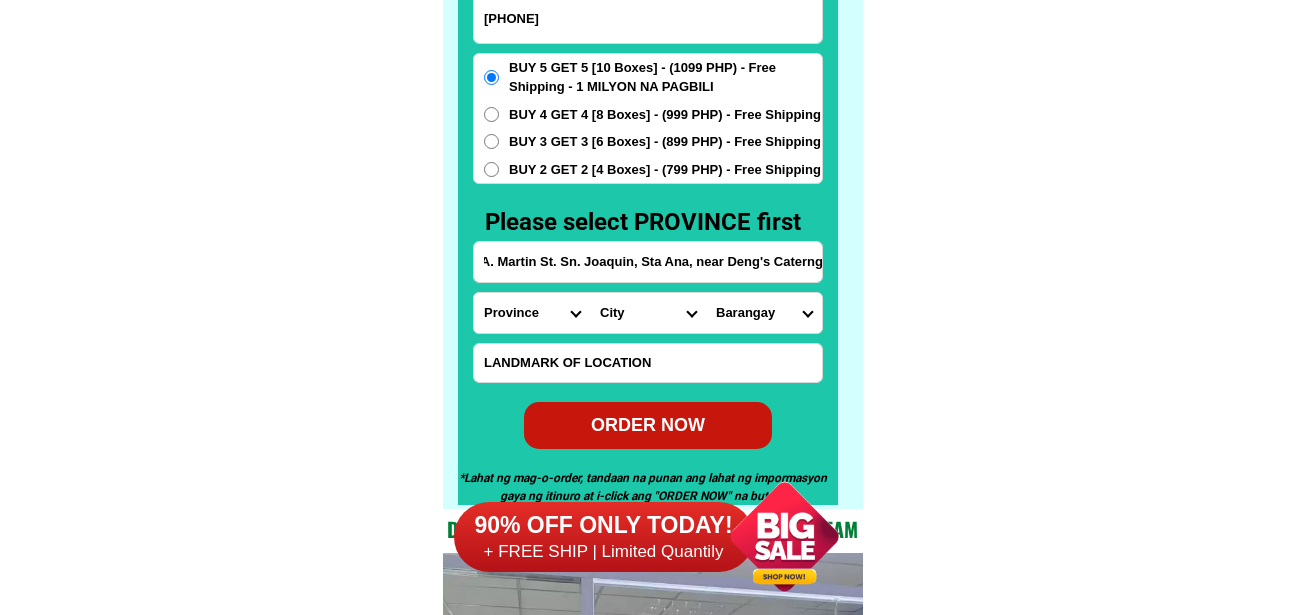 click on "FREE SHIPPING NATIONWIDE Contact Review Introduction Product BONA VITA COFFEE Comprehensive health protection solution
Research by Dr. [LAST] and Dr. [LAST] ✅ 𝙰𝚗𝚝𝚒 𝙲𝚊𝚗𝚌𝚎𝚛 ✅ 𝙰𝚗𝚝𝚒 𝚂𝚝𝚛𝚘𝚔𝚎
✅ 𝙰𝚗𝚝𝚒 𝙳𝚒𝚊𝚋𝚎𝚝𝚒𝚌 ✅ 𝙳𝚒𝚊𝚋𝚎𝚝𝚎𝚜 FAKE VS ORIGINAL Noon: nagkaroon ng cancer, hindi makalakad ng normal pagkatapos: uminom ng Bonavita dalawang beses sa isang araw, maaaring maglakad nang mag-isa, bawasan ang mga sintomas ng kanser The product has been certified for
safety and effectiveness Prevent and combat signs of diabetes, hypertension, and cardiovascular diseases Helps strengthen bones and joints Prevent cancer Reduce excess fat Anti-aging BONAVITA CAFE WITH HYDROLYZED COLLAGEN Enemy of the cause of disease LIZA ONG Doc Nutrition Department of Philippines General Hospital shared that BONA VITA CAFE sprouts are the panacea in anti - aging and anti-disease. Start After 1 week" at bounding box center (652, -6295) 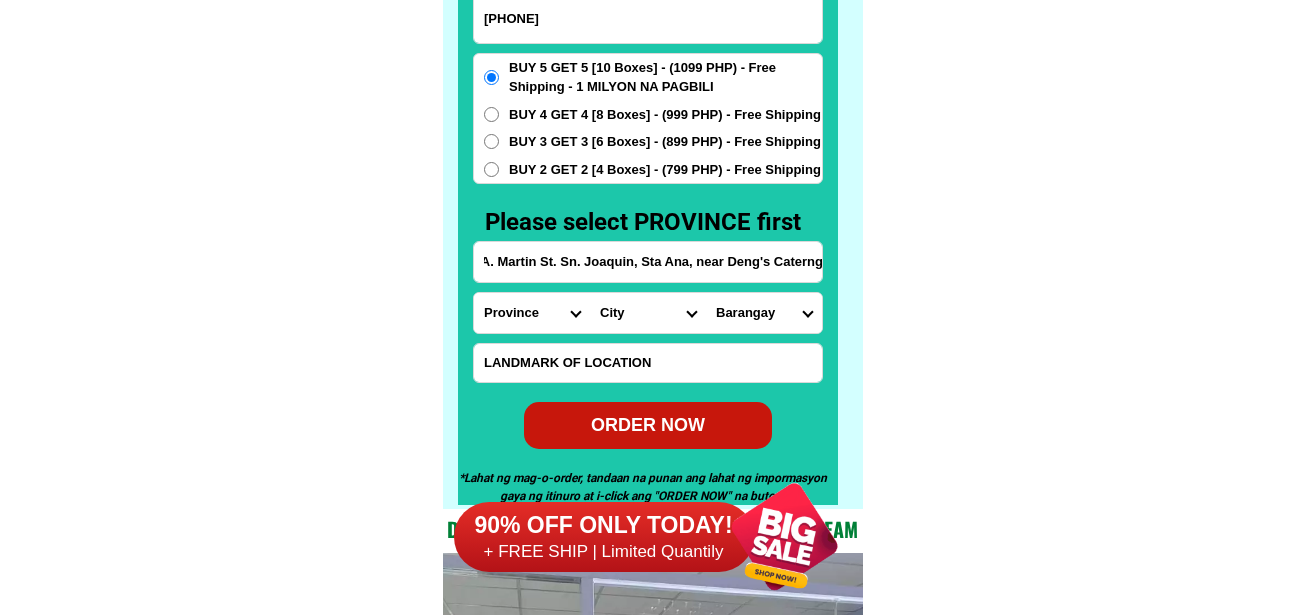 scroll, scrollTop: 0, scrollLeft: 0, axis: both 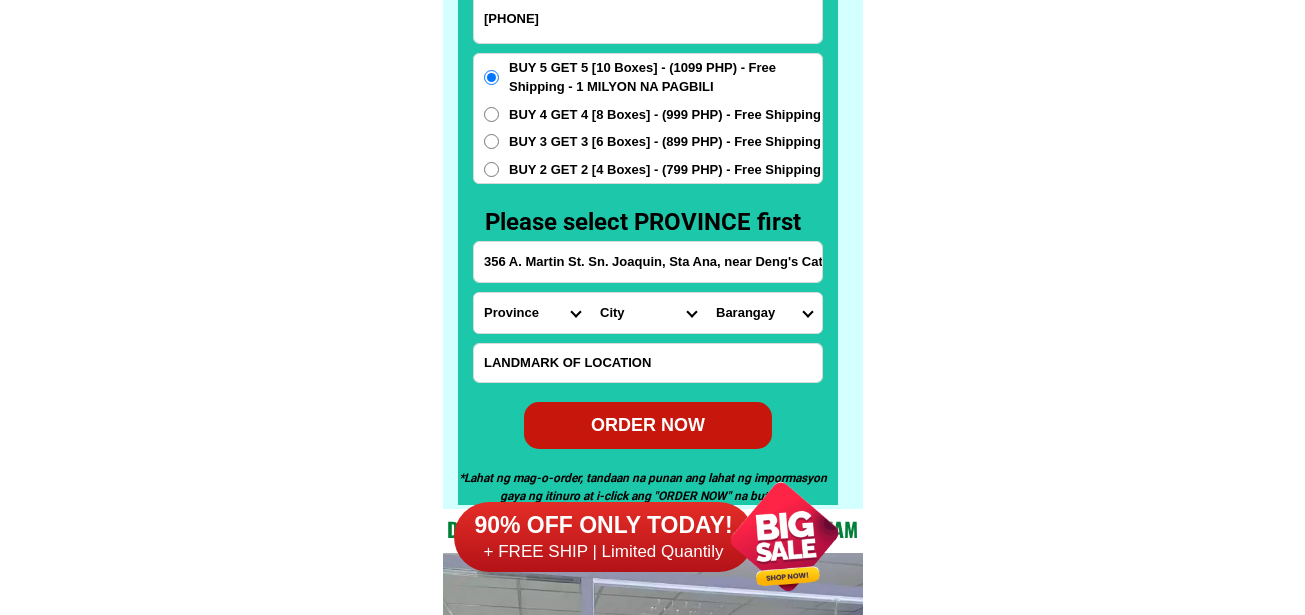 click on "356 A. Martin St. Sn. Joaquin, Sta Ana, near Deng's Caterng" at bounding box center [648, 262] 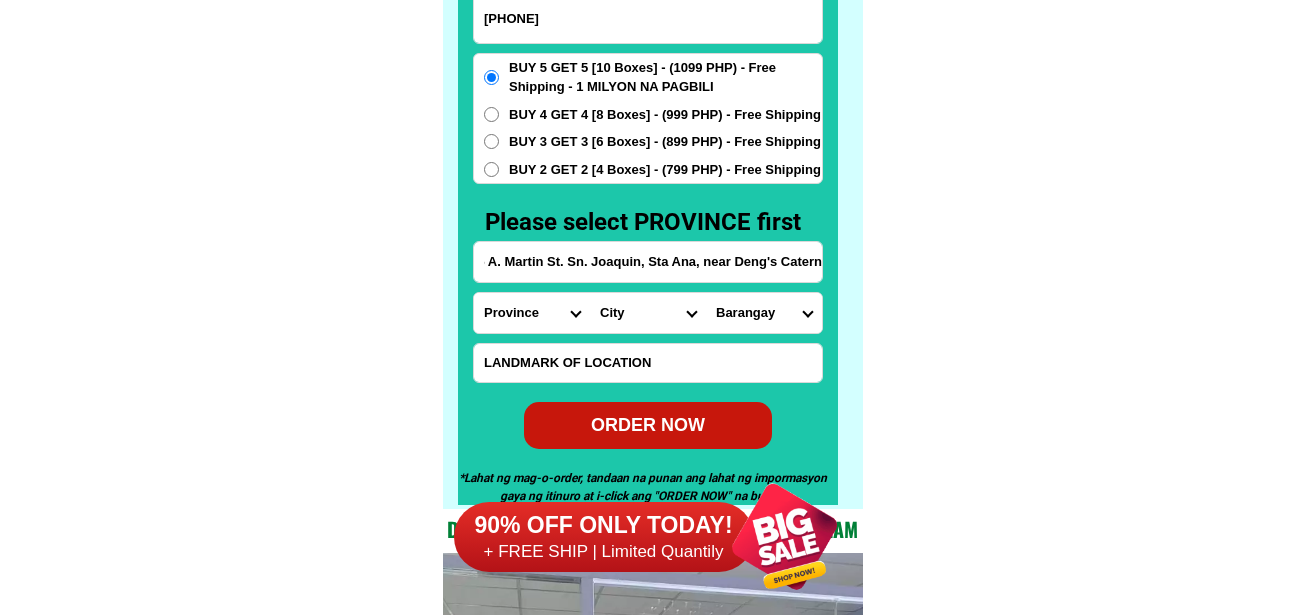 scroll, scrollTop: 0, scrollLeft: 28, axis: horizontal 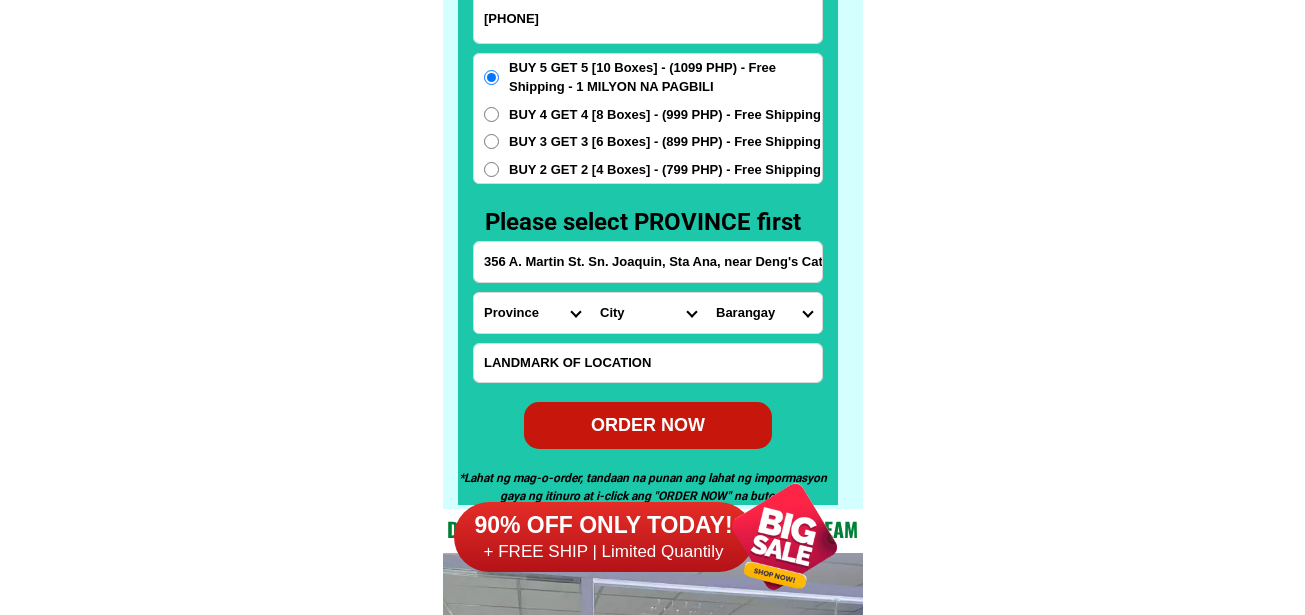 click on "Province Abra Agusan-del-norte Agusan-del-sur Aklan Albay Antique Apayao Aurora Basilan Bataan Batanes Batangas Benguet Biliran Bohol Bukidnon Bulacan Cagayan Camarines-norte Camarines-sur Camiguin Capiz Catanduanes Cavite Cebu Cotabato Davao-de-oro Davao-del-norte Davao-del-sur Davao-occidental Davao-oriental Dinagat-islands Eastern-samar Guimaras Ifugao Ilocos-norte Ilocos-sur Iloilo Isabela Kalinga La-union Laguna Lanao-del-norte Lanao-del-sur Leyte Maguindanao Marinduque Masbate Metro-manila Misamis-occidental Misamis-oriental Mountain-province Negros-occidental Negros-oriental Northern-samar Nueva-ecija Nueva-vizcaya Occidental-mindoro Oriental-mindoro Palawan Pampanga Pangasinan Quezon Quirino Rizal Romblon Sarangani Siquijor Sorsogon South-cotabato Southern-leyte Sultan-kudarat Sulu Surigao-del-norte Surigao-del-sur Tarlac Tawi-tawi Western-samar Zambales Zamboanga-del-norte Zamboanga-del-sur Zamboanga-sibugay" at bounding box center [532, 313] 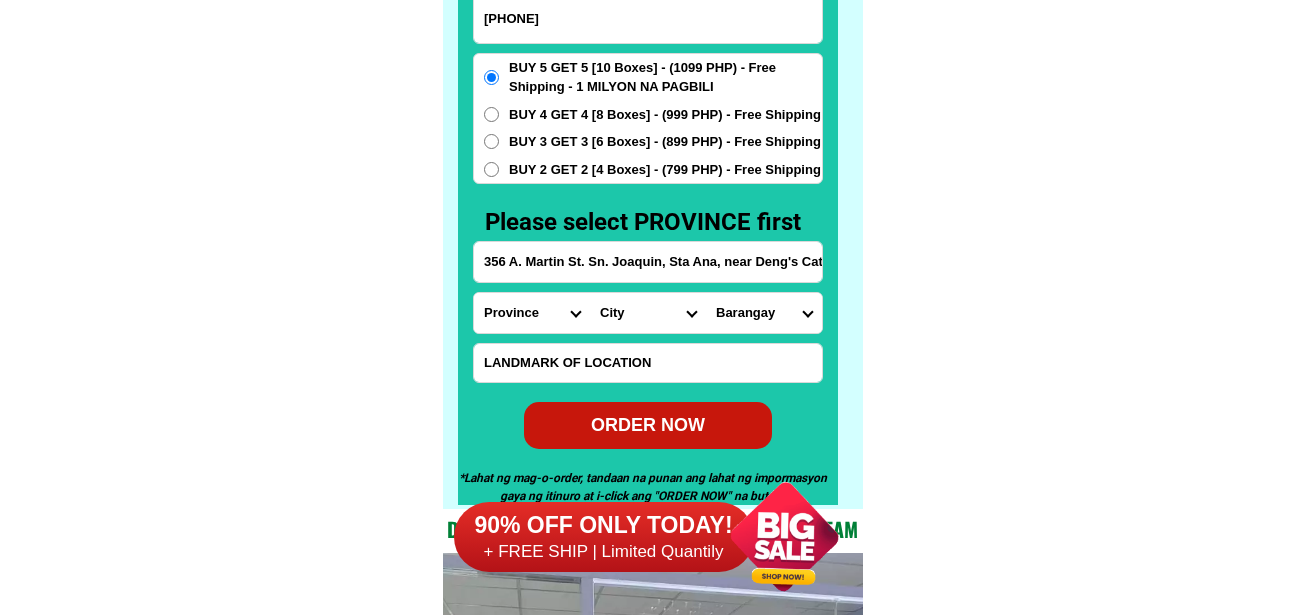 select on "[PHONE]" 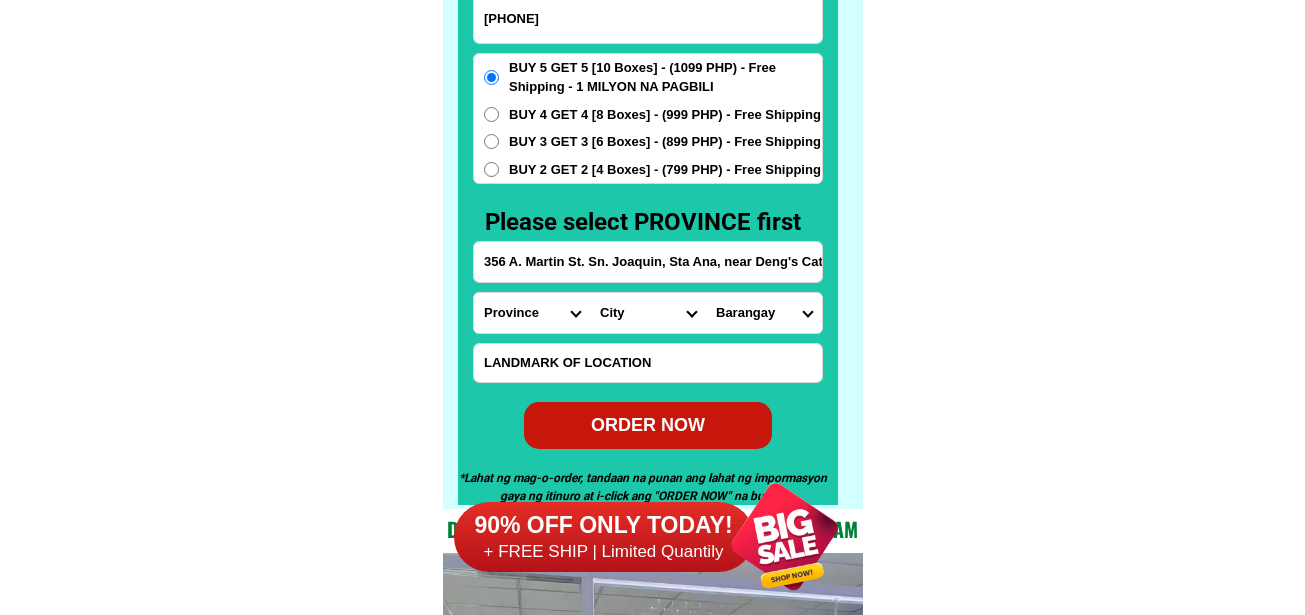 click on "Province Abra Agusan-del-norte Agusan-del-sur Aklan Albay Antique Apayao Aurora Basilan Bataan Batanes Batangas Benguet Biliran Bohol Bukidnon Bulacan Cagayan Camarines-norte Camarines-sur Camiguin Capiz Catanduanes Cavite Cebu Cotabato Davao-de-oro Davao-del-norte Davao-del-sur Davao-occidental Davao-oriental Dinagat-islands Eastern-samar Guimaras Ifugao Ilocos-norte Ilocos-sur Iloilo Isabela Kalinga La-union Laguna Lanao-del-norte Lanao-del-sur Leyte Maguindanao Marinduque Masbate Metro-manila Misamis-occidental Misamis-oriental Mountain-province Negros-occidental Negros-oriental Northern-samar Nueva-ecija Nueva-vizcaya Occidental-mindoro Oriental-mindoro Palawan Pampanga Pangasinan Quezon Quirino Rizal Romblon Sarangani Siquijor Sorsogon South-cotabato Southern-leyte Sultan-kudarat Sulu Surigao-del-norte Surigao-del-sur Tarlac Tawi-tawi Western-samar Zambales Zamboanga-del-norte Zamboanga-del-sur Zamboanga-sibugay" at bounding box center [532, 313] 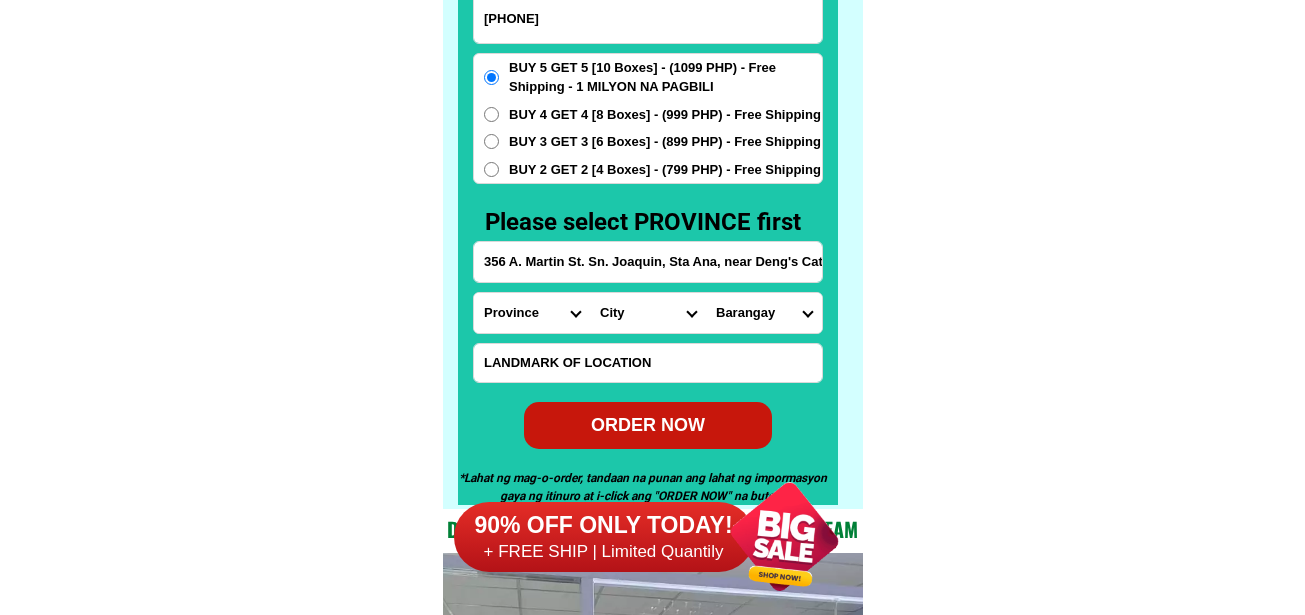 click on "City Angeles-city Apalit Arayat Candaba Floridablanca Guagua Lubao Mabalacat Macabebe Magalang Masantol Mexico Minalin Pampanga-san-fernando-city Pampanga-san-luis Pampanga-santa-ana Pampanga-santa-rita Pampanga-santo-tomas Porac San-simon Sasmuan" at bounding box center (648, 313) 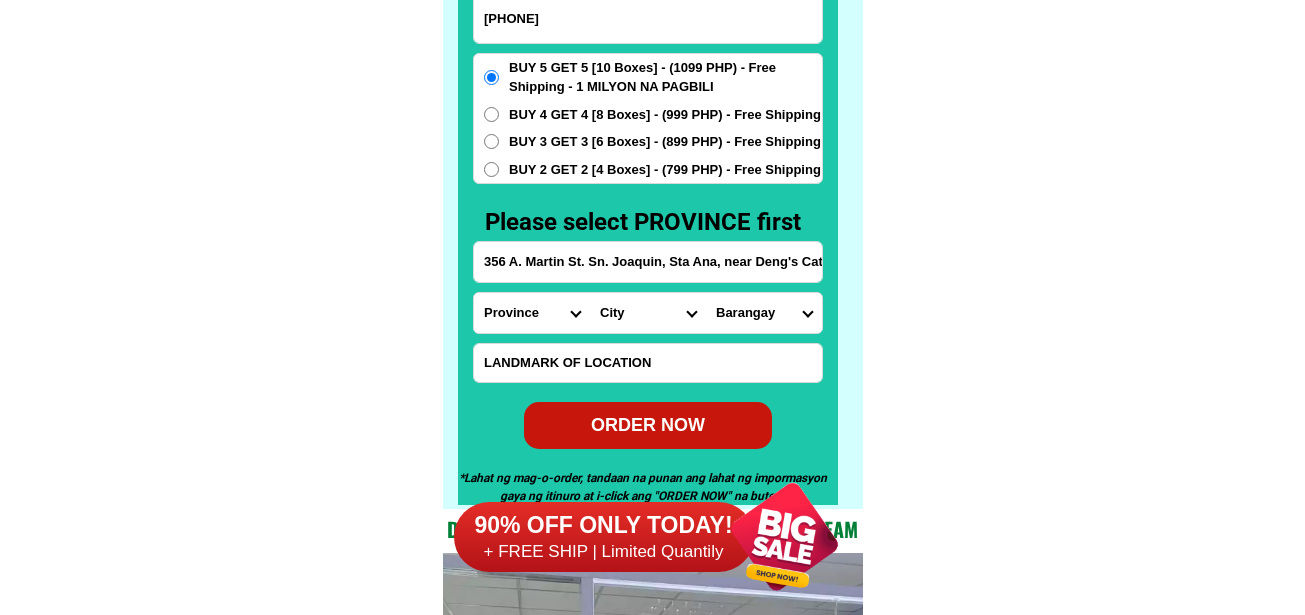 click on "FREE SHIPPING NATIONWIDE Contact Review Introduction Product BONA VITA COFFEE Comprehensive health protection solution
Research by Dr. [LAST] and Dr. [LAST] ✅ 𝙰𝚗𝚝𝚒 𝙲𝚊𝚗𝚌𝚎𝚛 ✅ 𝙰𝚗𝚝𝚒 𝚂𝚝𝚛𝚘𝚔𝚎
✅ 𝙰𝚗𝚝𝚒 𝙳𝚒𝚊𝚋𝚎𝚝𝚒𝚌 ✅ 𝙳𝚒𝚊𝚋𝚎𝚝𝚎𝚜 FAKE VS ORIGINAL Noon: nagkaroon ng cancer, hindi makalakad ng normal pagkatapos: uminom ng Bonavita dalawang beses sa isang araw, maaaring maglakad nang mag-isa, bawasan ang mga sintomas ng kanser The product has been certified for
safety and effectiveness Prevent and combat signs of diabetes, hypertension, and cardiovascular diseases Helps strengthen bones and joints Prevent cancer Reduce excess fat Anti-aging BONAVITA CAFE WITH HYDROLYZED COLLAGEN Enemy of the cause of disease LIZA ONG Doc Nutrition Department of Philippines General Hospital shared that BONA VITA CAFE sprouts are the panacea in anti - aging and anti-disease. Start After 1 week" at bounding box center [652, -6295] 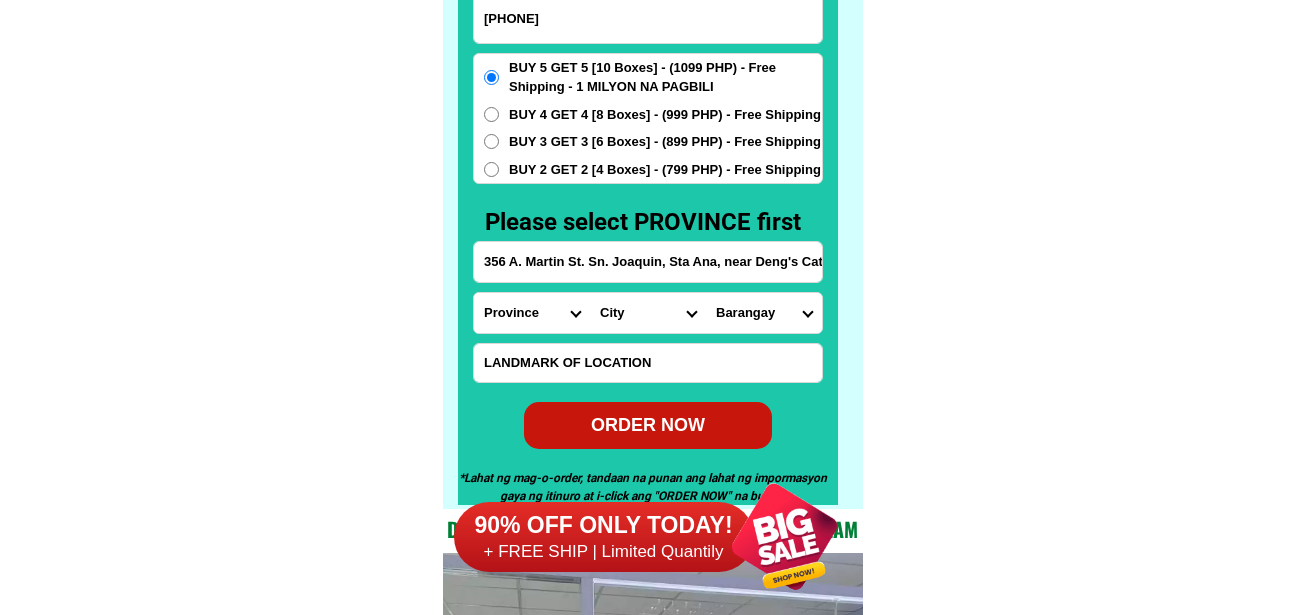 click on "City Angeles-city Apalit Arayat Candaba Floridablanca Guagua Lubao Mabalacat Macabebe Magalang Masantol Mexico Minalin Pampanga-san-fernando-city Pampanga-san-luis Pampanga-santa-ana Pampanga-santa-rita Pampanga-santo-tomas Porac San-simon Sasmuan" at bounding box center (648, 313) 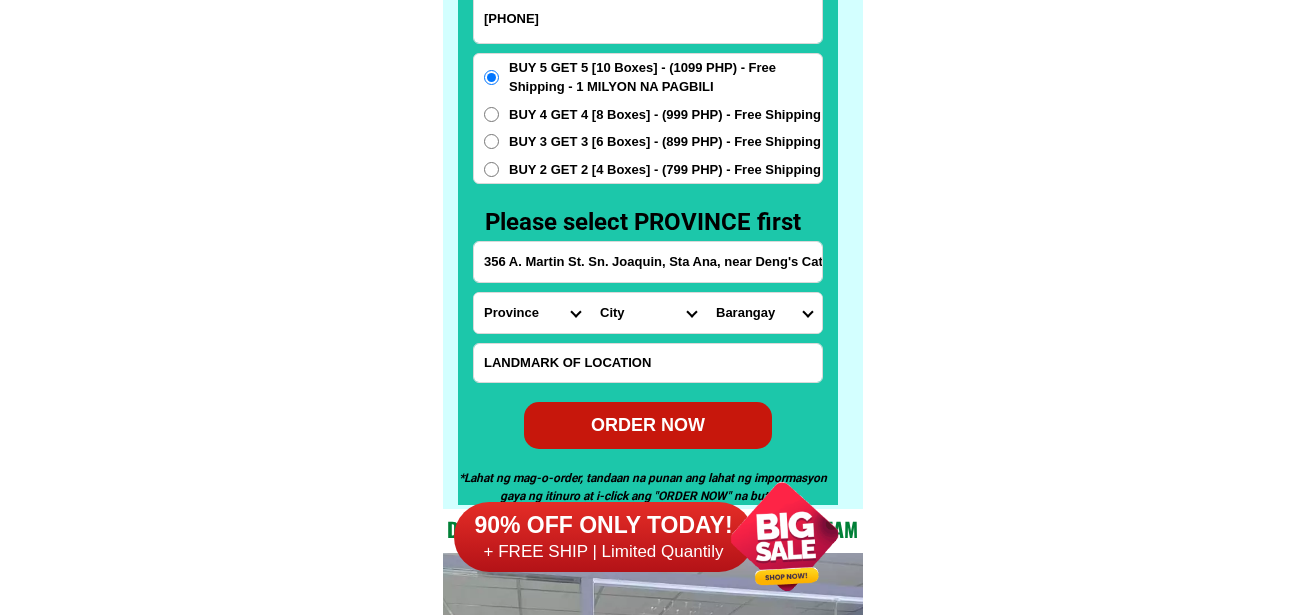 select on "[PHONE]" 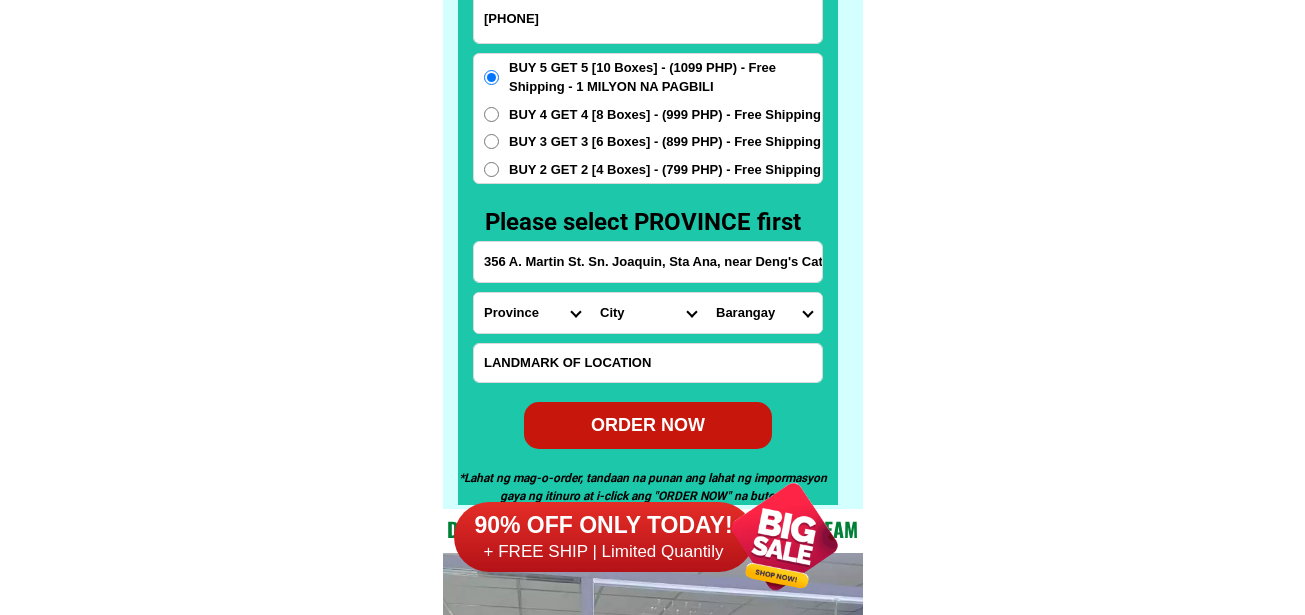 click on "City Angeles-city Apalit Arayat Candaba Floridablanca Guagua Lubao Mabalacat Macabebe Magalang Masantol Mexico Minalin Pampanga-san-fernando-city Pampanga-san-luis Pampanga-santa-ana Pampanga-santa-rita Pampanga-santo-tomas Porac San-simon Sasmuan" at bounding box center [648, 313] 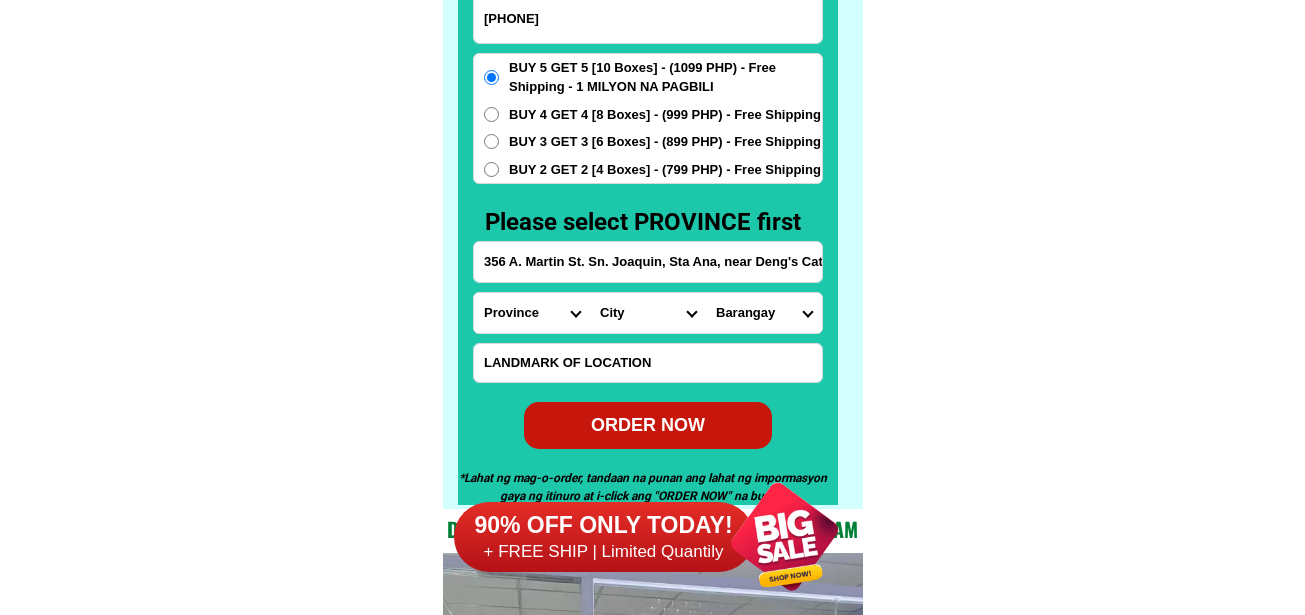 click on "Barangay San agustin San bartolome San isidro San joaquin (pob.) San jose San juan San nicolas San pablo San pedro San roque Santa lucia Santa maria Santiago Santo rosario" at bounding box center (764, 313) 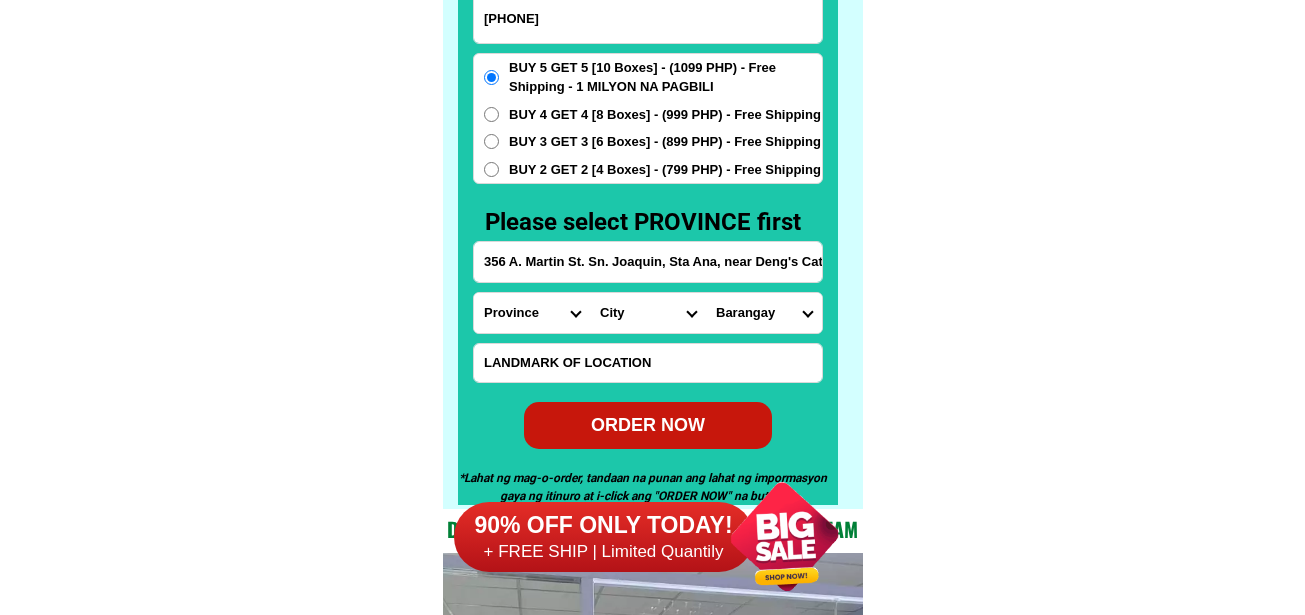 drag, startPoint x: 768, startPoint y: 322, endPoint x: 767, endPoint y: 312, distance: 10.049875 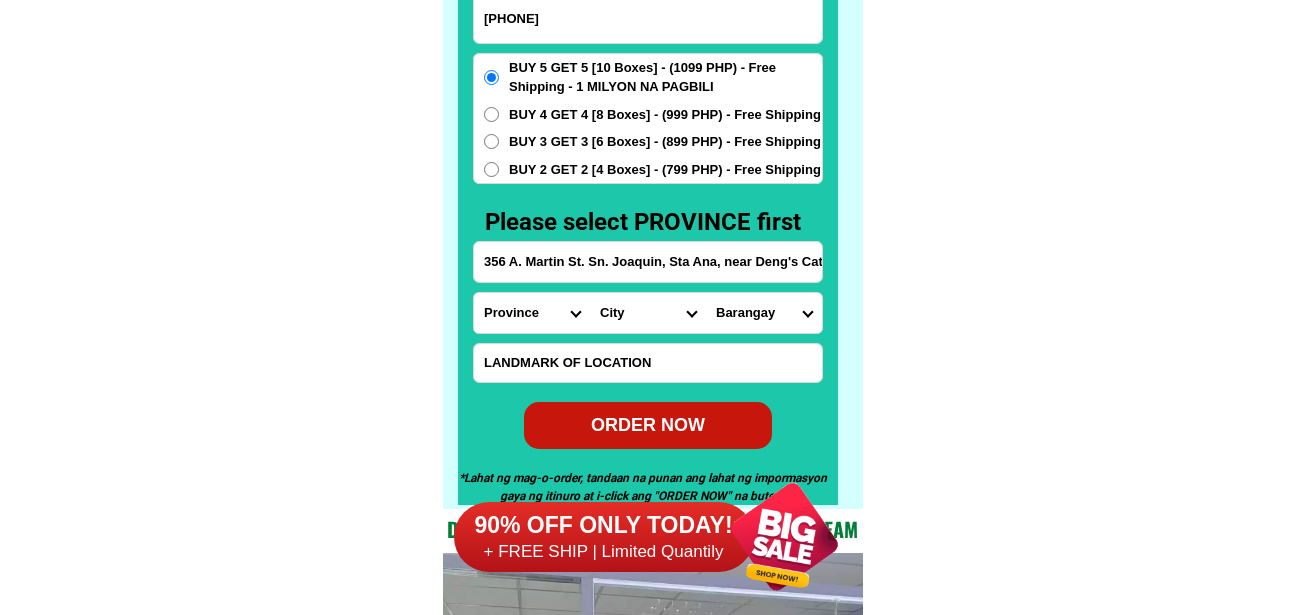 click on "Barangay San agustin San bartolome San isidro San joaquin (pob.) San jose San juan San nicolas San pablo San pedro San roque Santa lucia Santa maria Santiago Santo rosario" at bounding box center [764, 313] 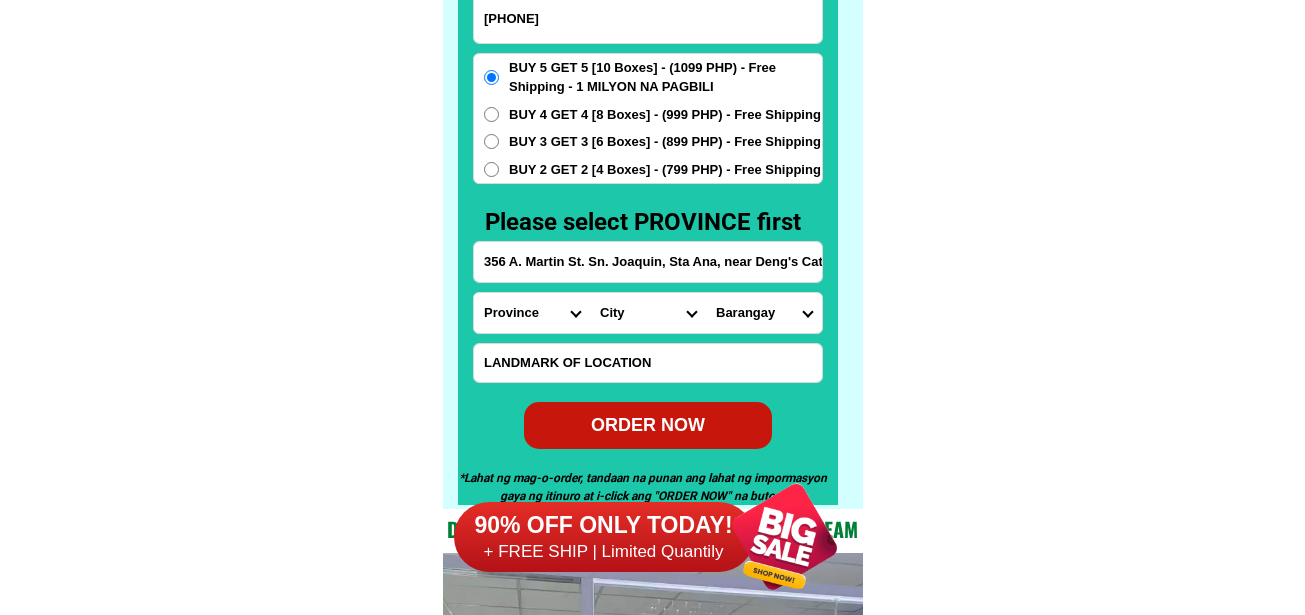select on "[PHONE]" 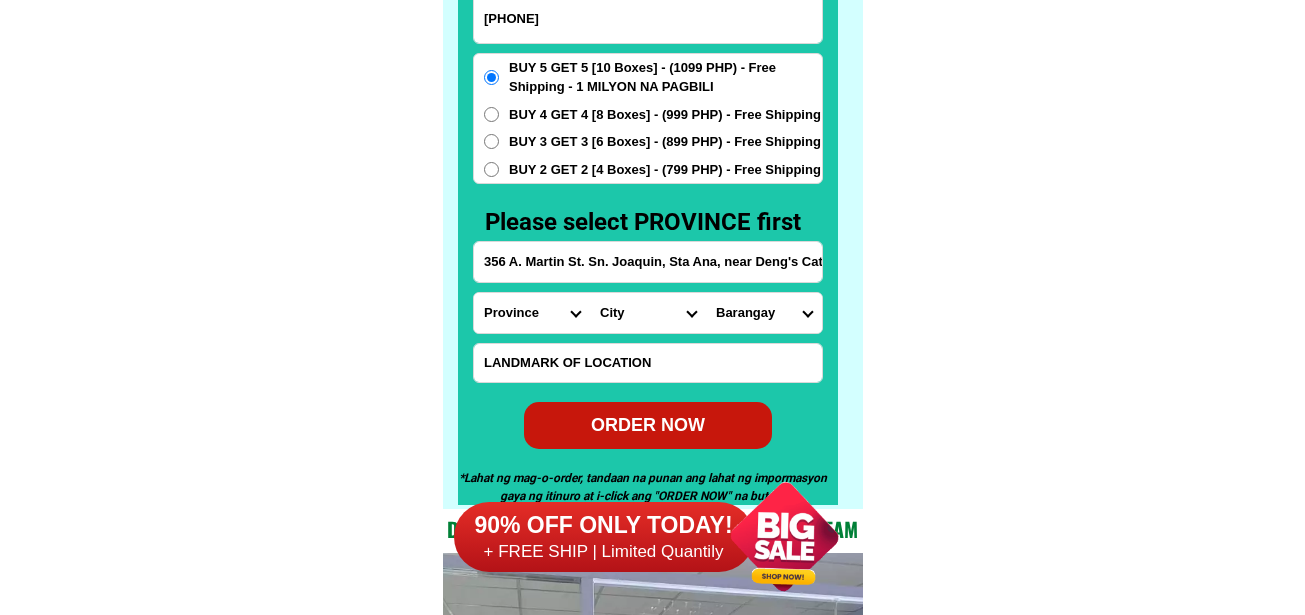 click on "Barangay San agustin San bartolome San isidro San joaquin (pob.) San jose San juan San nicolas San pablo San pedro San roque Santa lucia Santa maria Santiago Santo rosario" at bounding box center (764, 313) 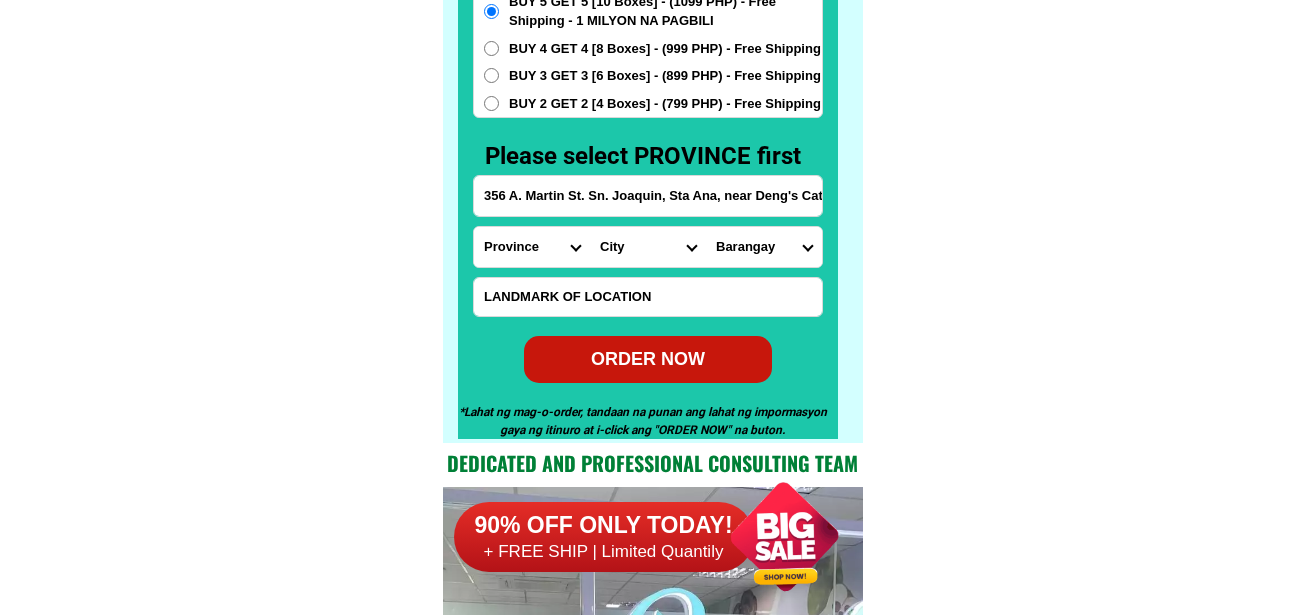scroll, scrollTop: 15840, scrollLeft: 0, axis: vertical 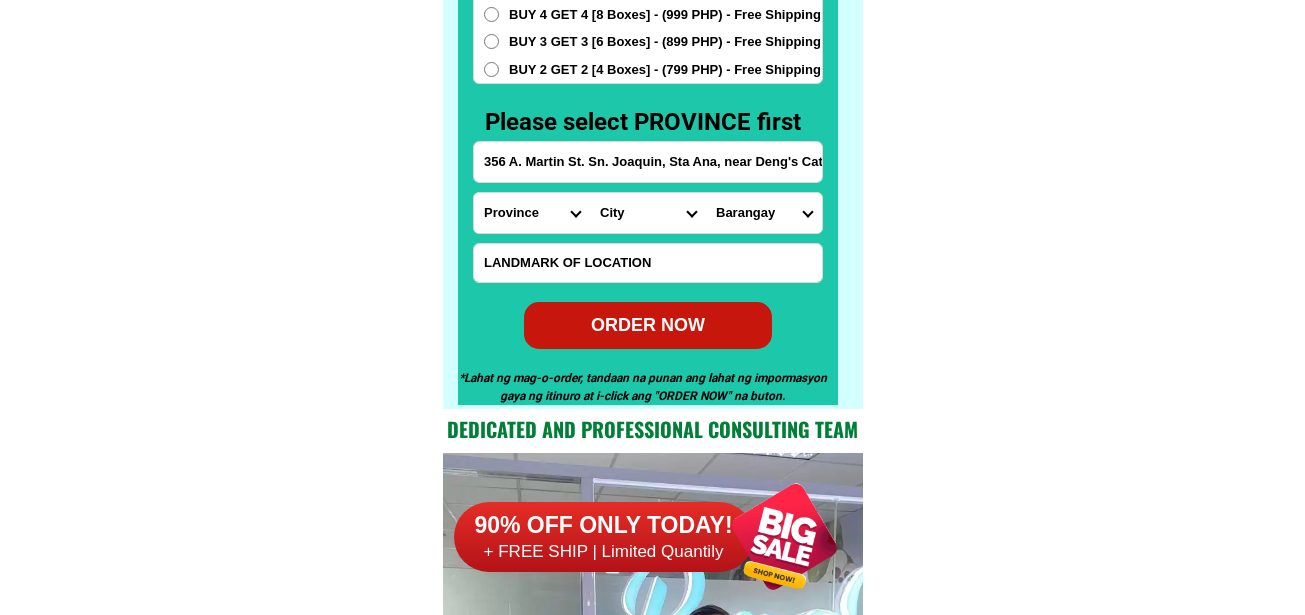 click on "ORDER NOW" at bounding box center (648, 325) 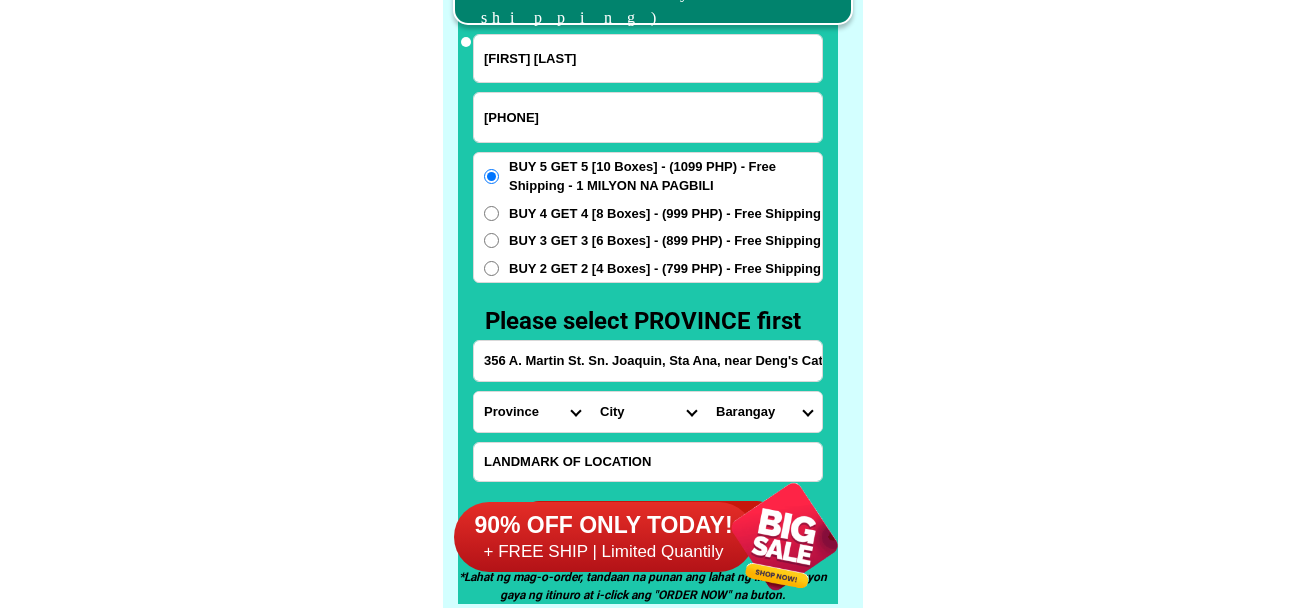 scroll, scrollTop: 15640, scrollLeft: 0, axis: vertical 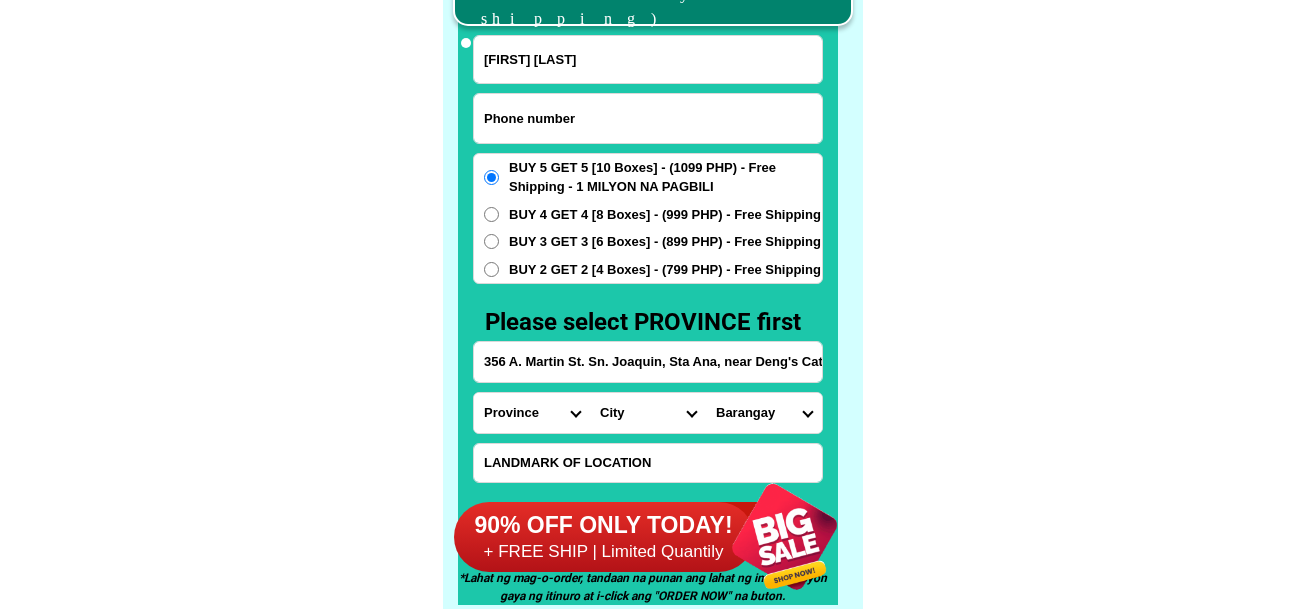 click at bounding box center (648, 118) 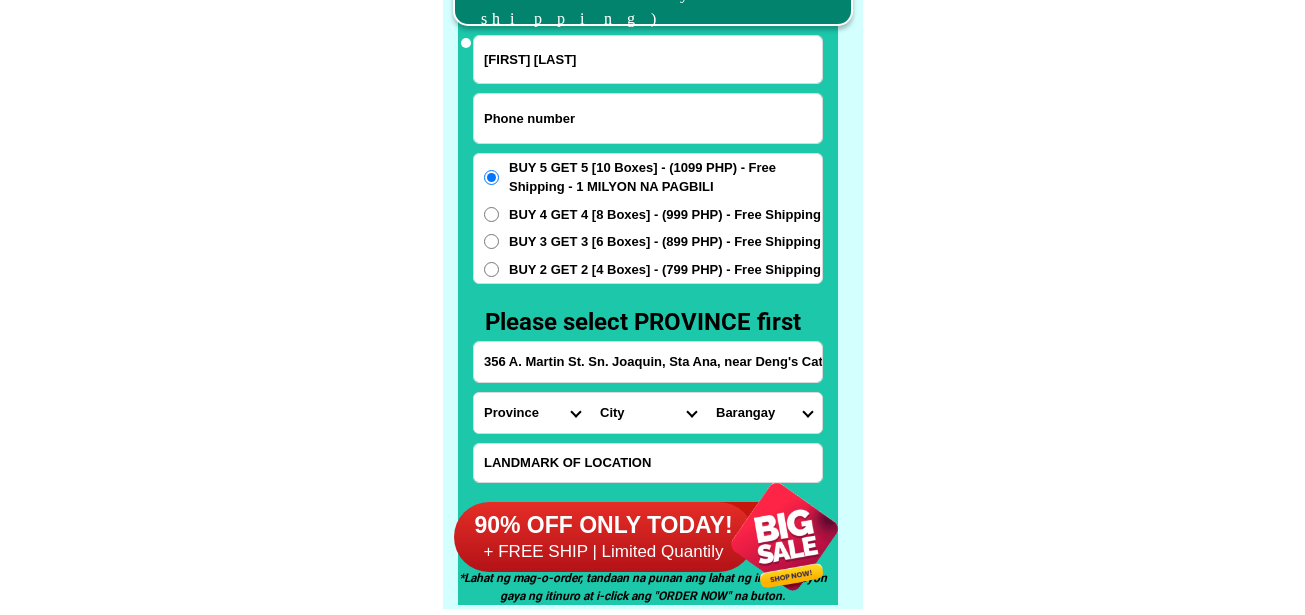 paste on "[PHONE]" 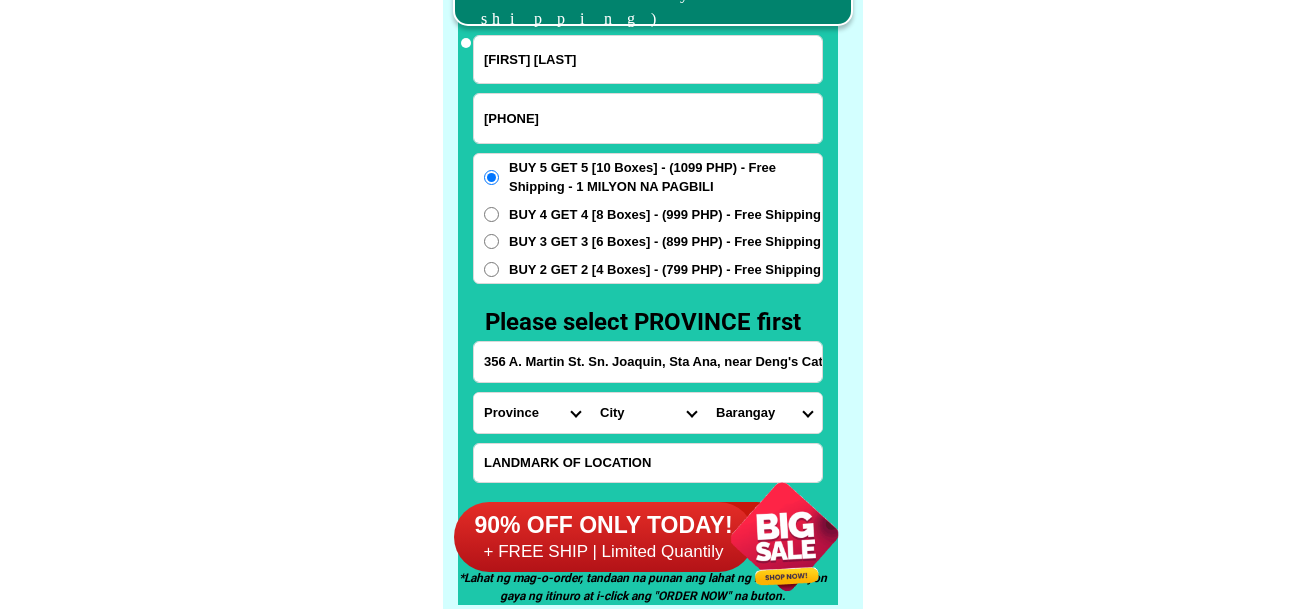 type on "[PHONE]" 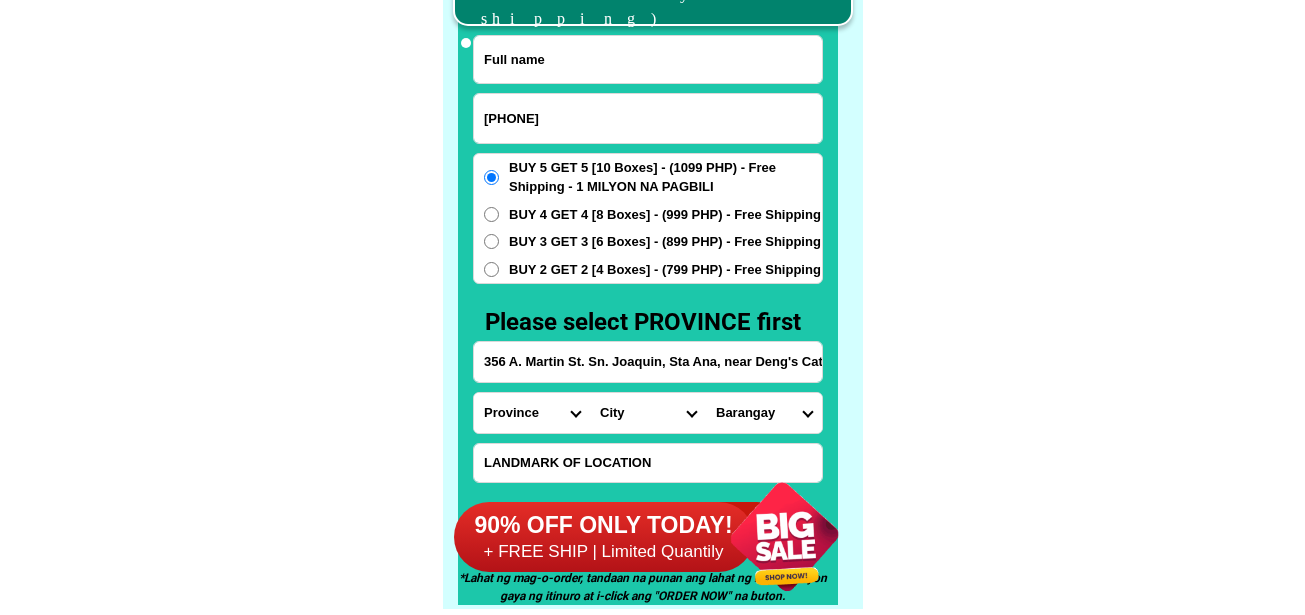 click at bounding box center (648, 59) 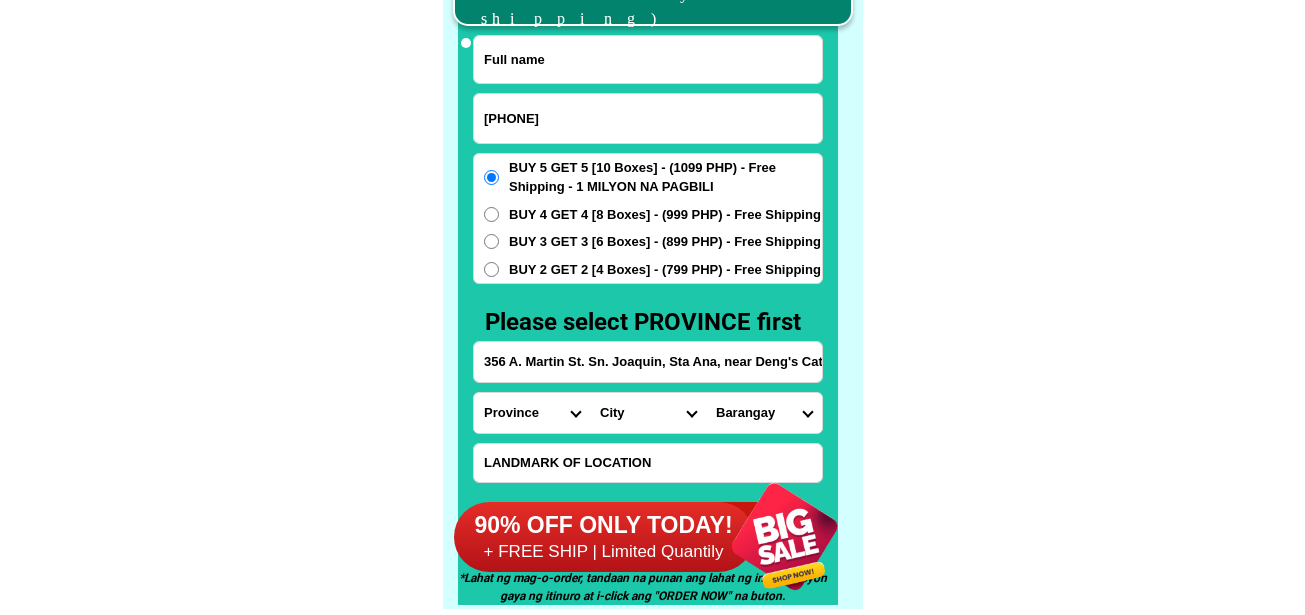 paste on "[FIRST] [LAST]" 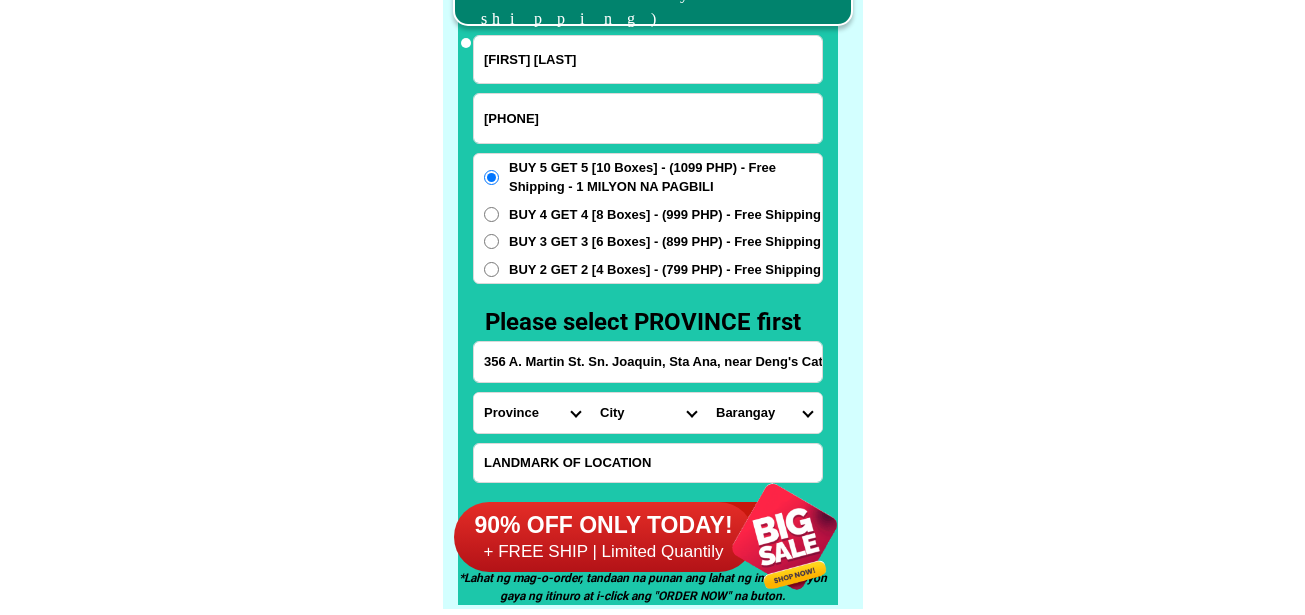 type on "[FIRST] [LAST]" 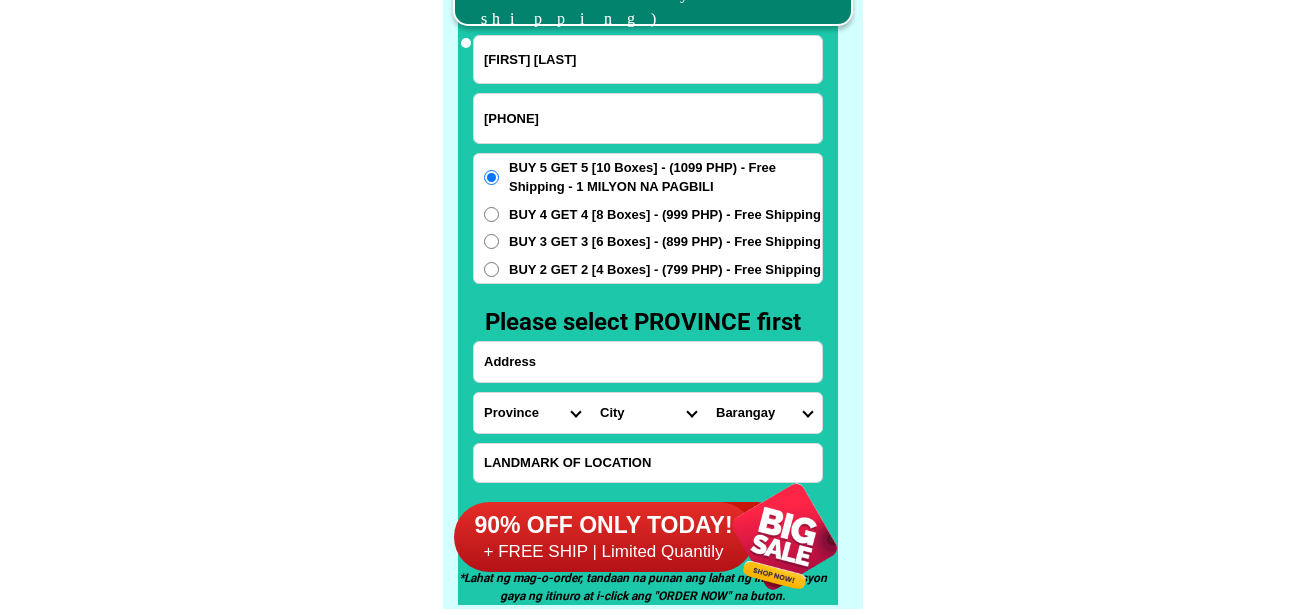 click at bounding box center [648, 362] 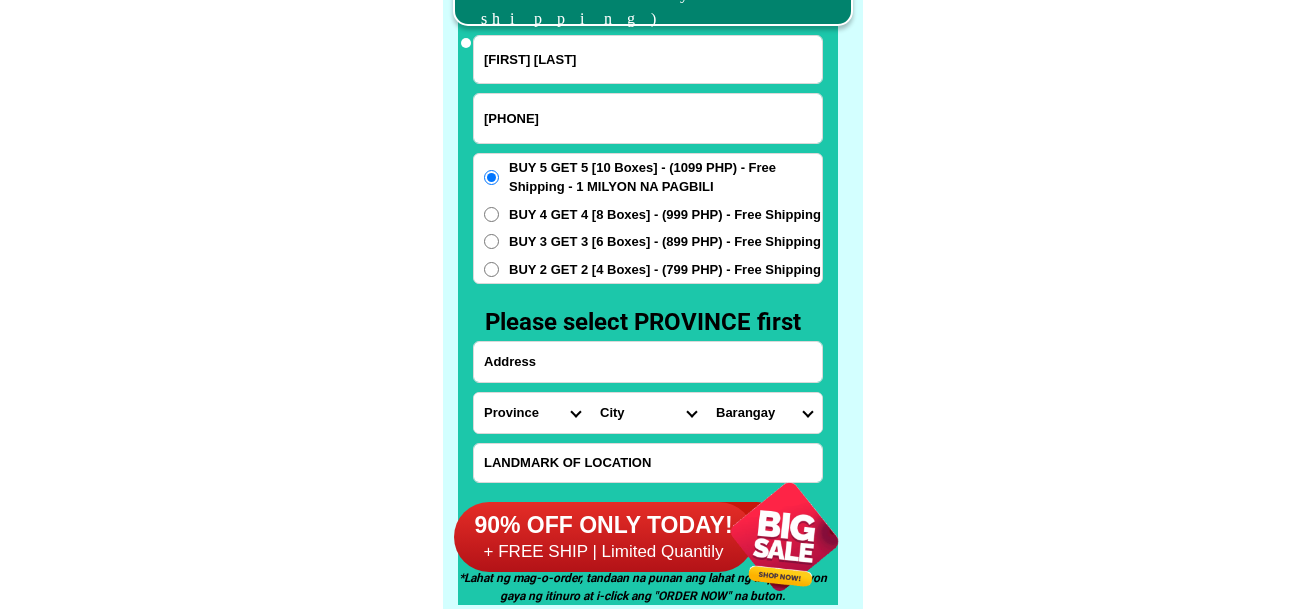 paste on "NO 22 PUROK 9 BARANGAY TANYAG TAGIG METRO MANILA" 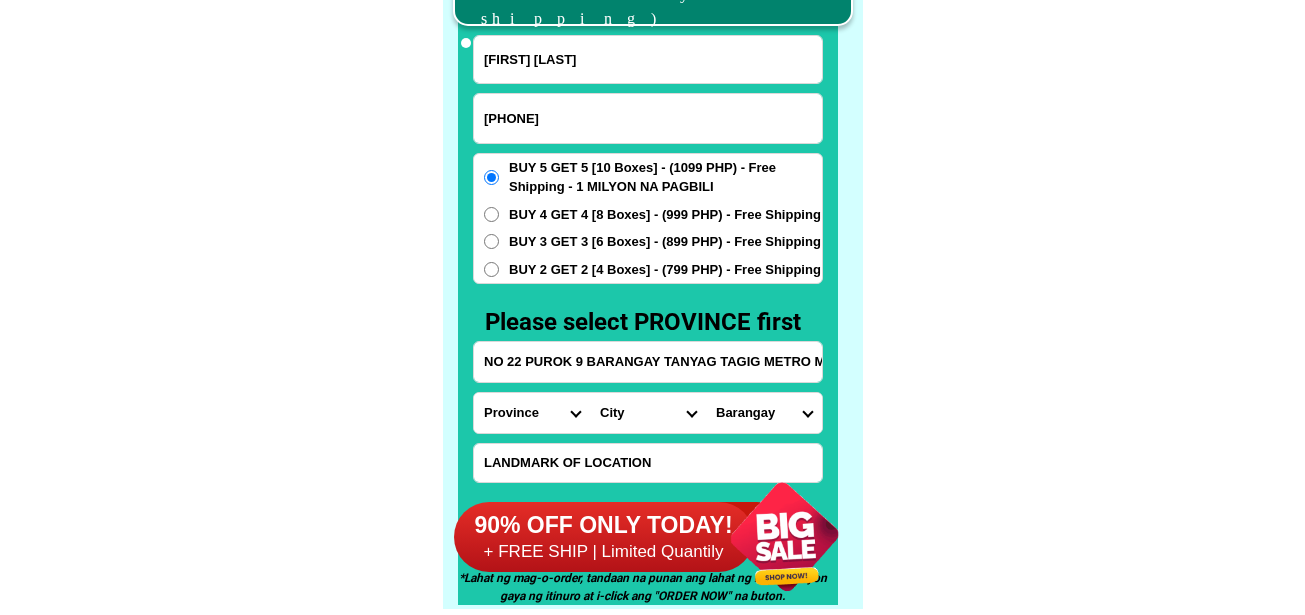 scroll, scrollTop: 0, scrollLeft: 43, axis: horizontal 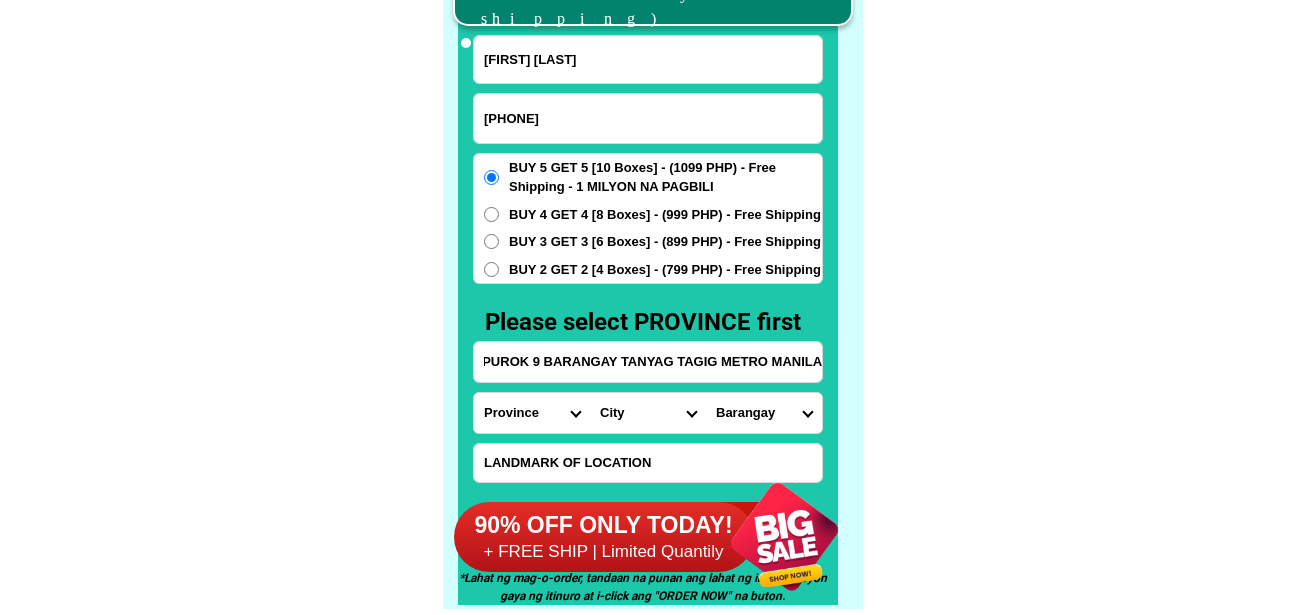 type on "NO 22 PUROK 9 BARANGAY TANYAG TAGIG METRO MANILA" 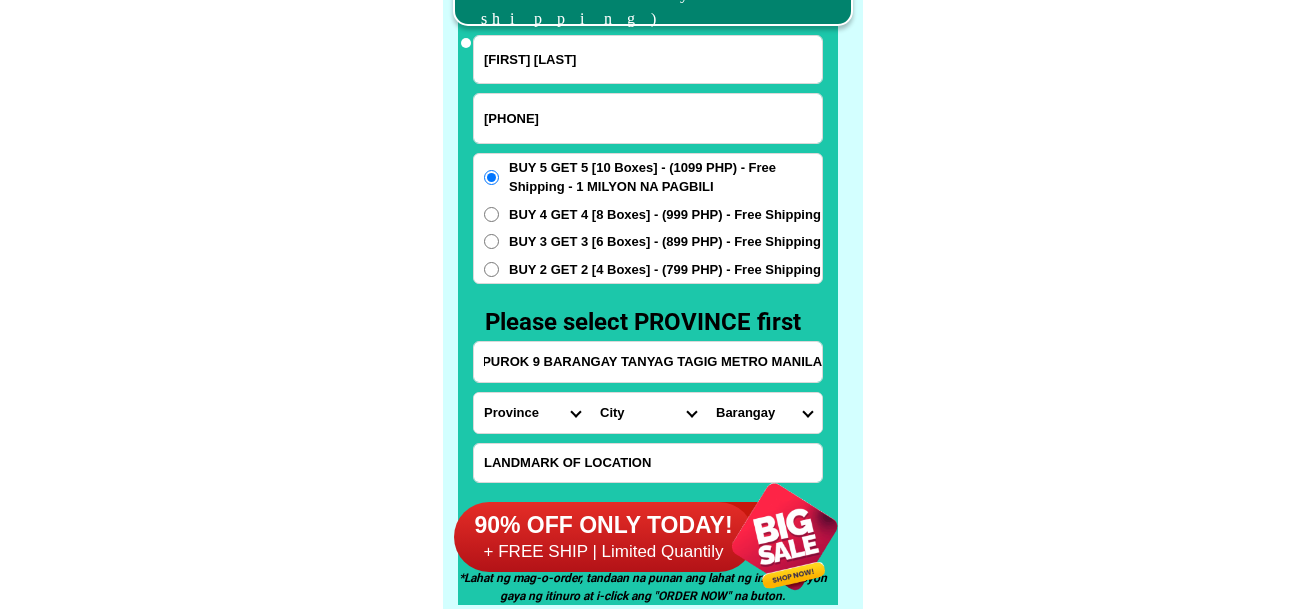 scroll, scrollTop: 0, scrollLeft: 0, axis: both 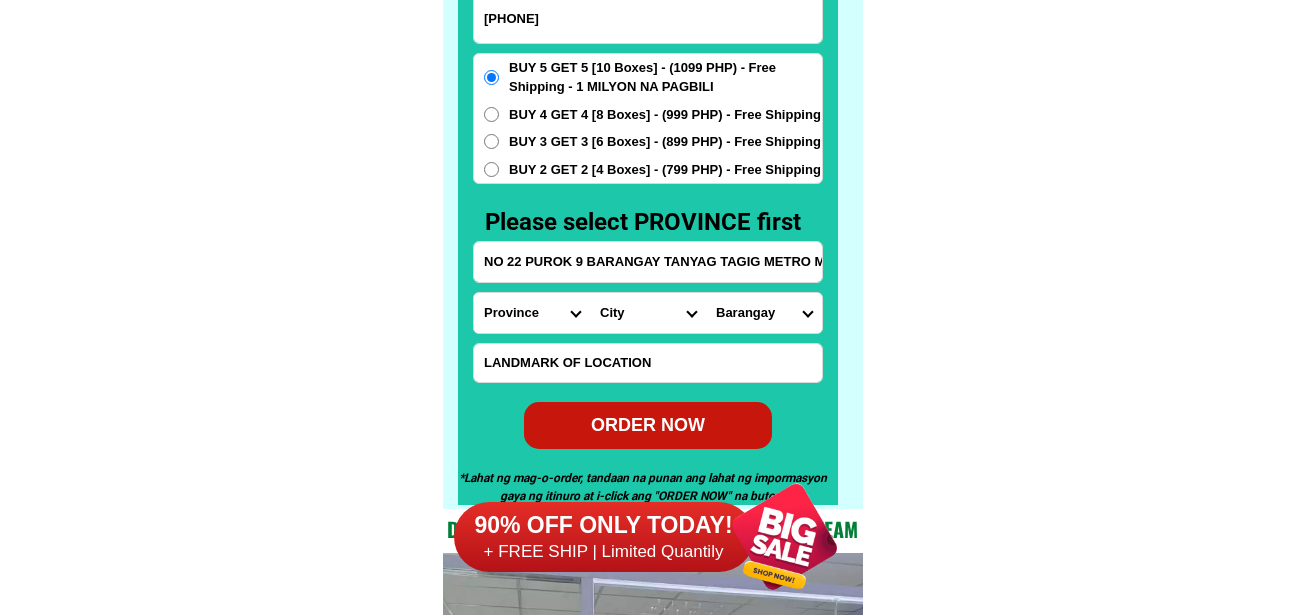 click at bounding box center [648, 363] 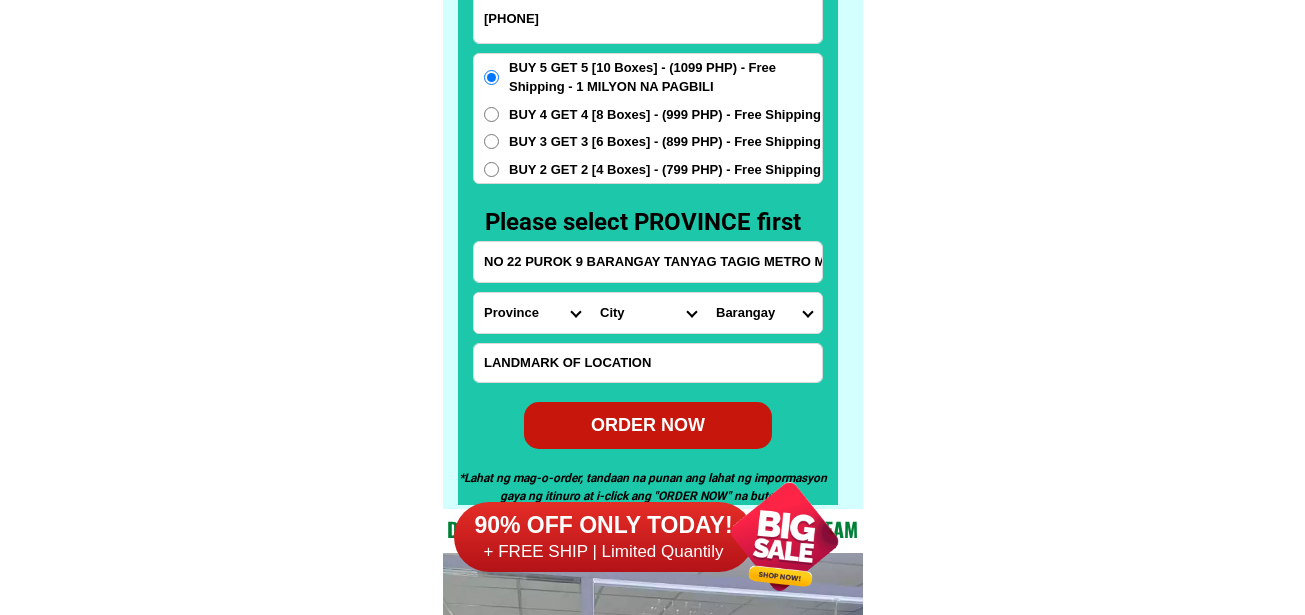 paste on "Waltermart Bicutan inter Tanyag" 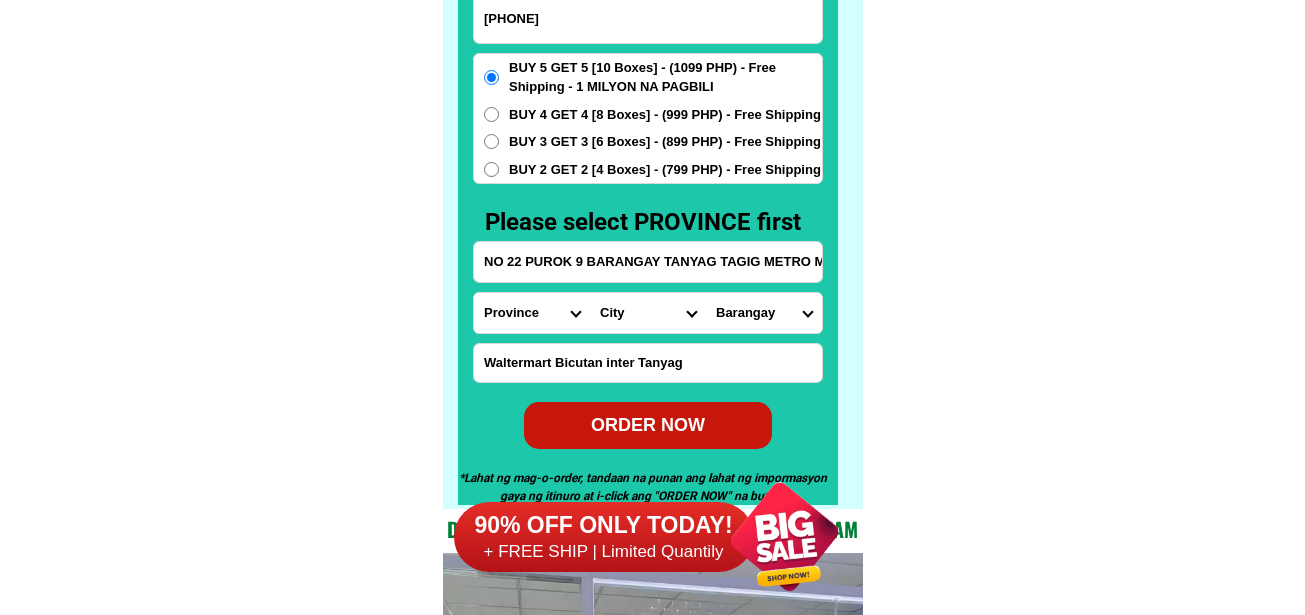 type on "Waltermart Bicutan inter Tanyag" 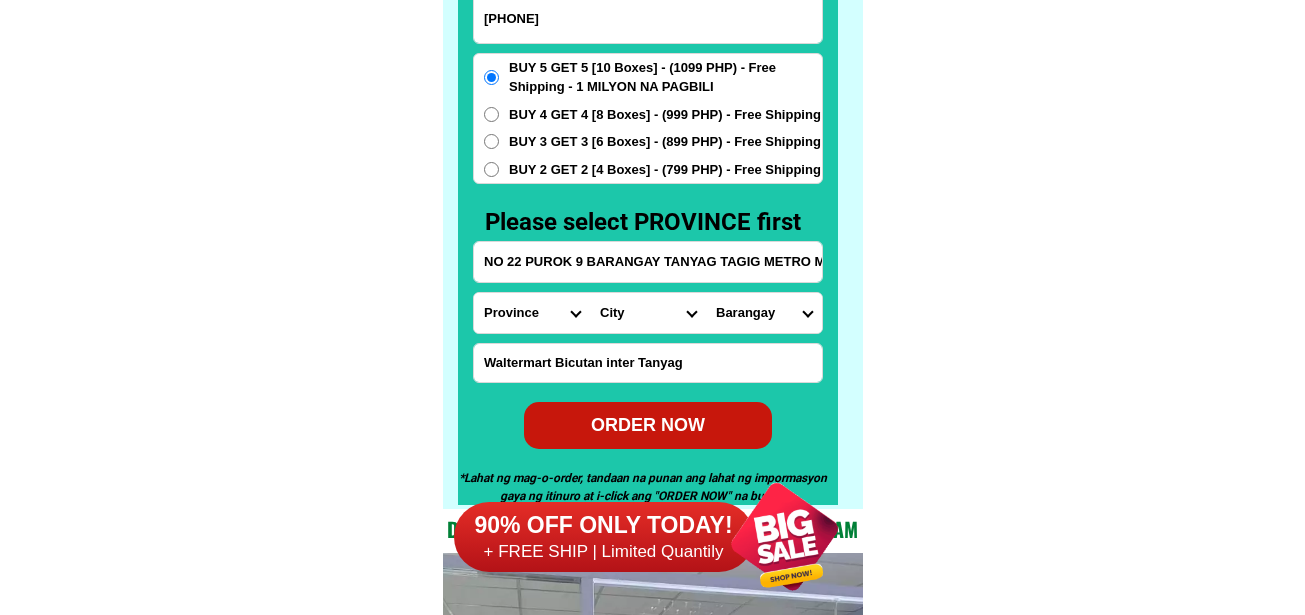 click on "Province Abra Agusan-del-norte Agusan-del-sur Aklan Albay Antique Apayao Aurora Basilan Bataan Batanes Batangas Benguet Biliran Bohol Bukidnon Bulacan Cagayan Camarines-norte Camarines-sur Camiguin Capiz Catanduanes Cavite Cebu Cotabato Davao-de-oro Davao-del-norte Davao-del-sur Davao-occidental Davao-oriental Dinagat-islands Eastern-samar Guimaras Ifugao Ilocos-norte Ilocos-sur Iloilo Isabela Kalinga La-union Laguna Lanao-del-norte Lanao-del-sur Leyte Maguindanao Marinduque Masbate Metro-manila Misamis-occidental Misamis-oriental Mountain-province Negros-occidental Negros-oriental Northern-samar Nueva-ecija Nueva-vizcaya Occidental-mindoro Oriental-mindoro Palawan Pampanga Pangasinan Quezon Quirino Rizal Romblon Sarangani Siquijor Sorsogon South-cotabato Southern-leyte Sultan-kudarat Sulu Surigao-del-norte Surigao-del-sur Tarlac Tawi-tawi Western-samar Zambales Zamboanga-del-norte Zamboanga-del-sur Zamboanga-sibugay" at bounding box center [532, 313] 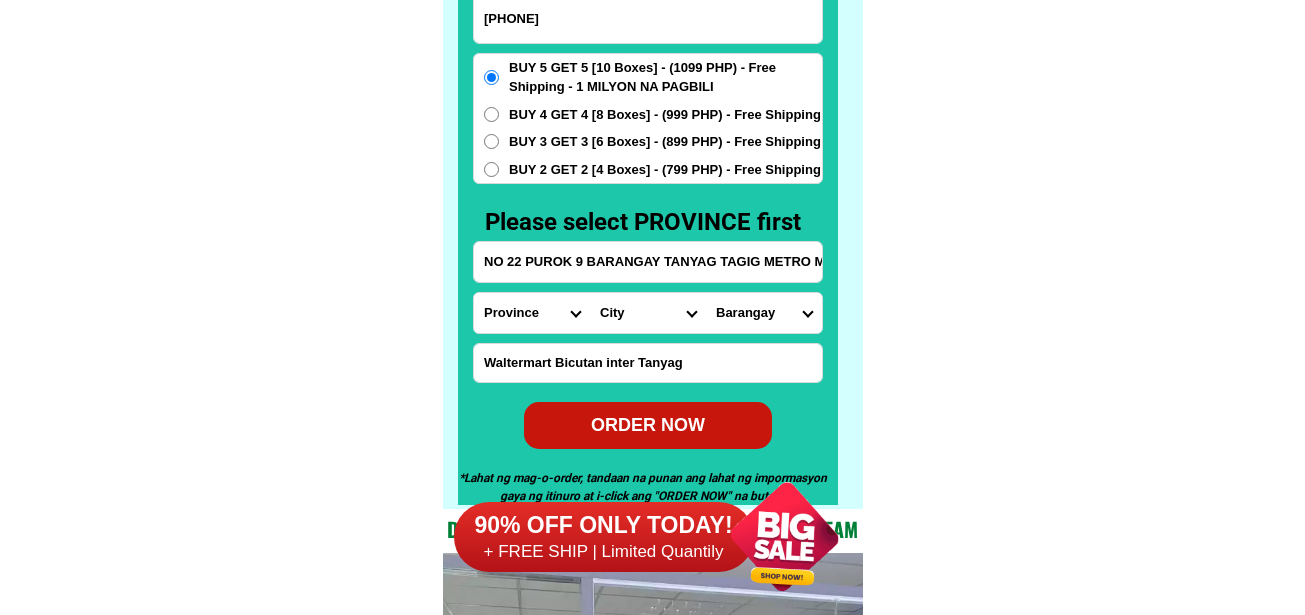 select on "63_219" 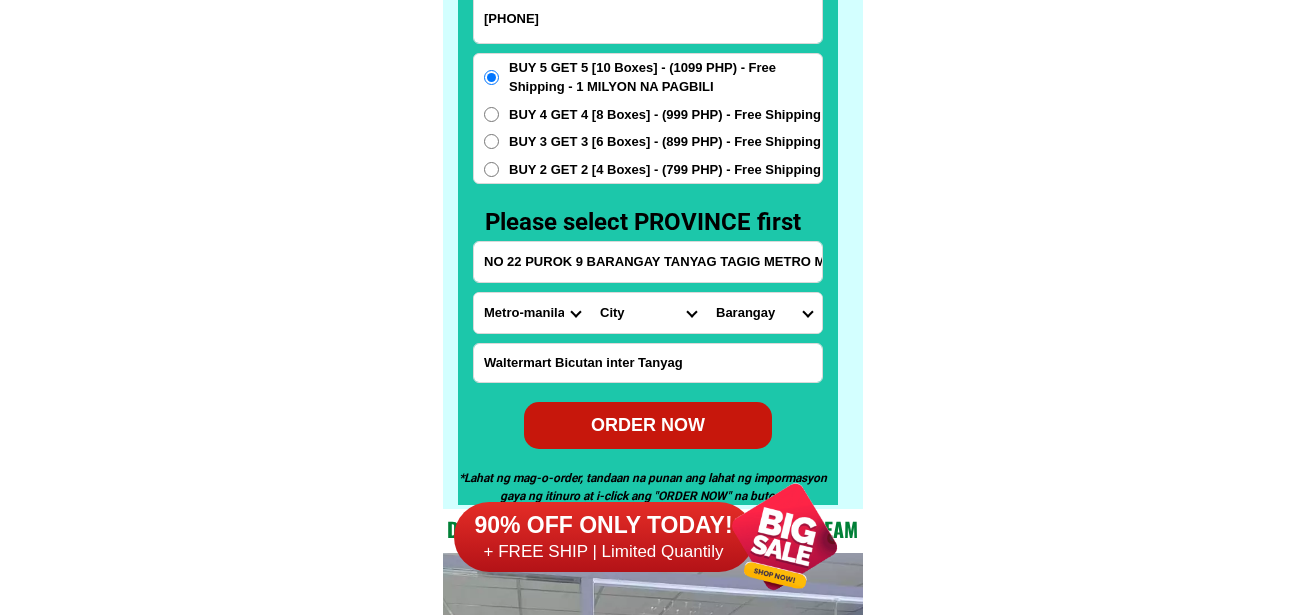 click on "Province Abra Agusan-del-norte Agusan-del-sur Aklan Albay Antique Apayao Aurora Basilan Bataan Batanes Batangas Benguet Biliran Bohol Bukidnon Bulacan Cagayan Camarines-norte Camarines-sur Camiguin Capiz Catanduanes Cavite Cebu Cotabato Davao-de-oro Davao-del-norte Davao-del-sur Davao-occidental Davao-oriental Dinagat-islands Eastern-samar Guimaras Ifugao Ilocos-norte Ilocos-sur Iloilo Isabela Kalinga La-union Laguna Lanao-del-norte Lanao-del-sur Leyte Maguindanao Marinduque Masbate Metro-manila Misamis-occidental Misamis-oriental Mountain-province Negros-occidental Negros-oriental Northern-samar Nueva-ecija Nueva-vizcaya Occidental-mindoro Oriental-mindoro Palawan Pampanga Pangasinan Quezon Quirino Rizal Romblon Sarangani Siquijor Sorsogon South-cotabato Southern-leyte Sultan-kudarat Sulu Surigao-del-norte Surigao-del-sur Tarlac Tawi-tawi Western-samar Zambales Zamboanga-del-norte Zamboanga-del-sur Zamboanga-sibugay" at bounding box center (532, 313) 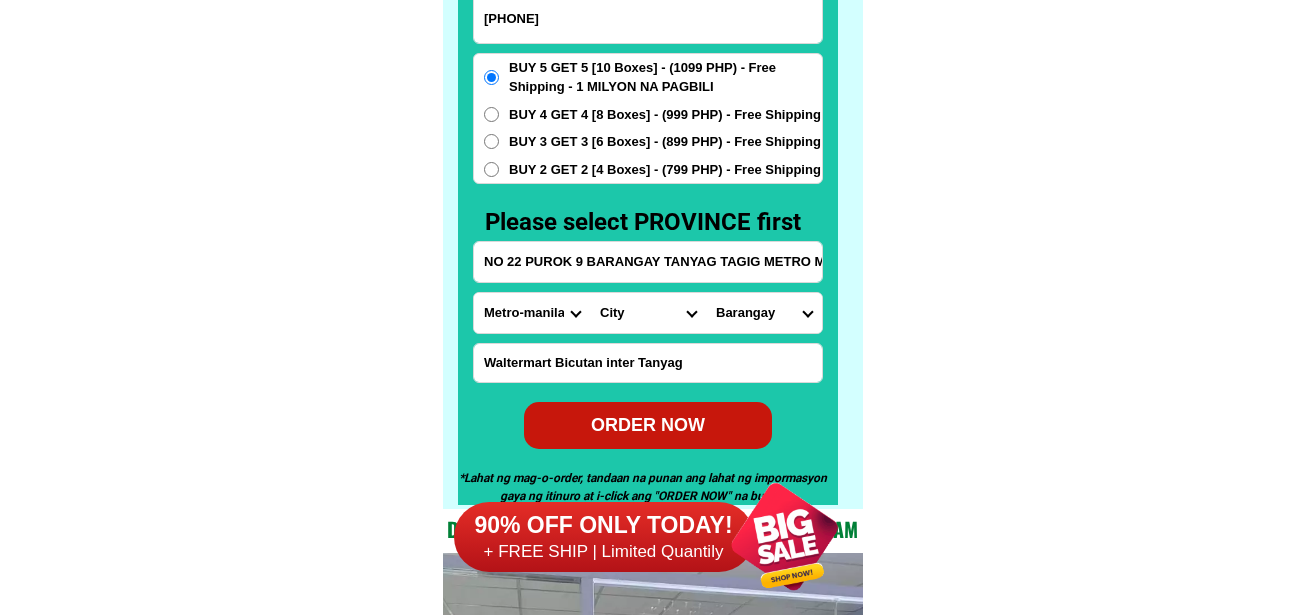 click on "NO 22 PUROK 9 BARANGAY TANYAG TAGIG METRO MANILA" at bounding box center (648, 262) 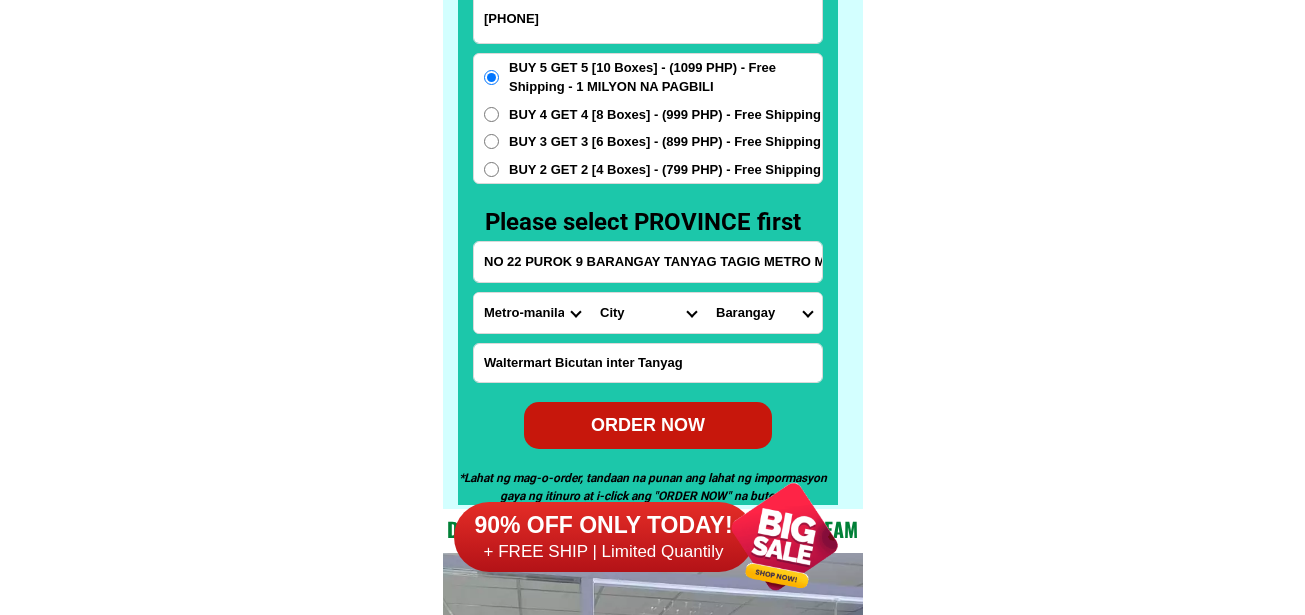 click on "City Binondo Paco CALOOCAN Ermita Intramuros Las-pinas Makati Malabon-city Malate Mandaluyong Marikina Metro-manila-sampaloc Metro-manila-san-juan Metro-manila-san-miguel Metro-manila-san-nicolas Metro-manila-santa-ana Metro-manila-santa-mesa Muntinlupa Navotas-city North-caloocan Paco Pandacan Paranaque Pasay Pasig Pateros Port-area Quezon-city Quiapo SANTA-CRUZ SANTA-CRUZ Taguig TONDO I/II TONDO I/II Valenzuela-city" at bounding box center [648, 313] 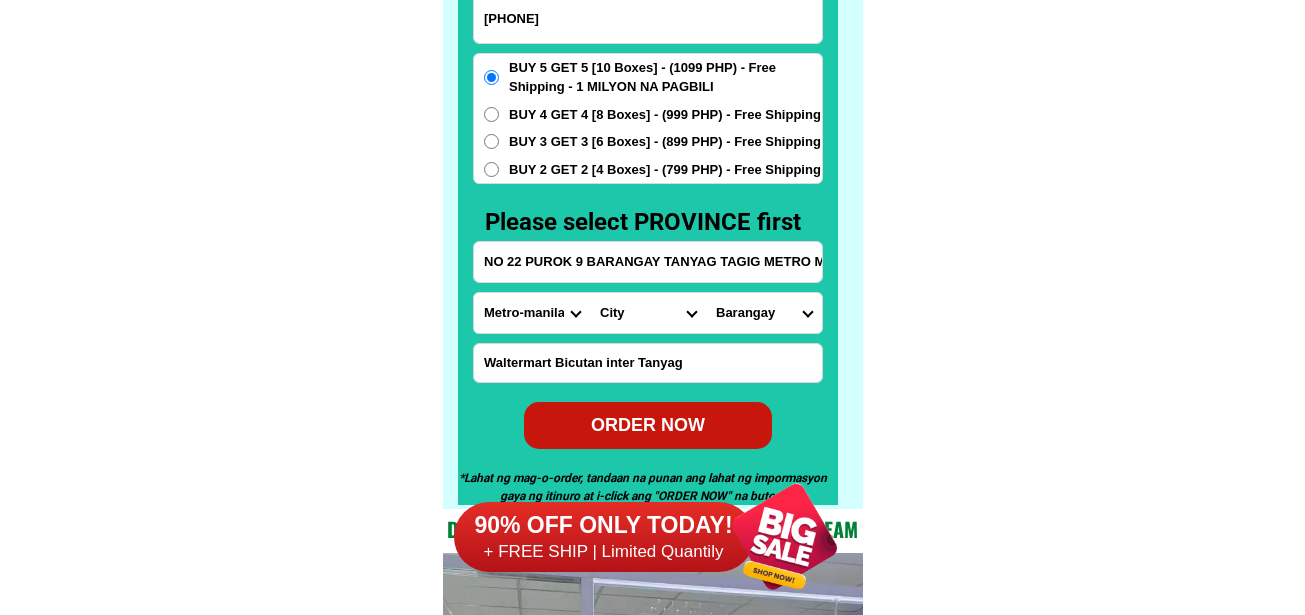 select on "[PHONE]" 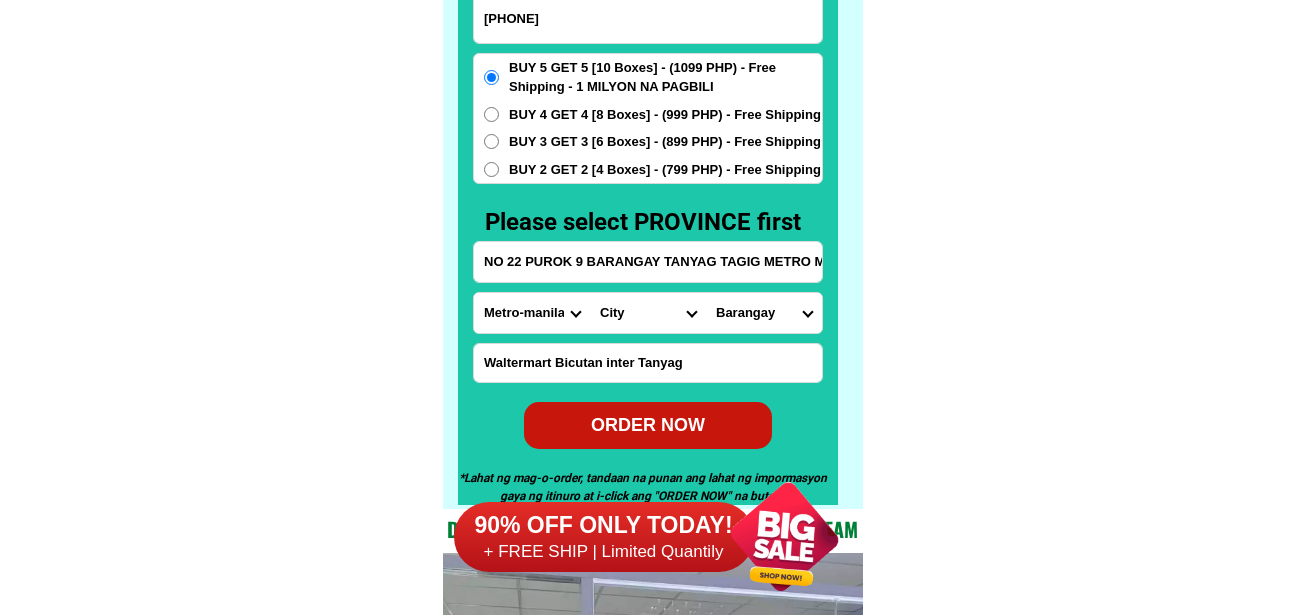 click on "City Binondo Paco CALOOCAN Ermita Intramuros Las-pinas Makati Malabon-city Malate Mandaluyong Marikina Metro-manila-sampaloc Metro-manila-san-juan Metro-manila-san-miguel Metro-manila-san-nicolas Metro-manila-santa-ana Metro-manila-santa-mesa Muntinlupa Navotas-city North-caloocan Paco Pandacan Paranaque Pasay Pasig Pateros Port-area Quezon-city Quiapo SANTA-CRUZ SANTA-CRUZ Taguig TONDO I/II TONDO I/II Valenzuela-city" at bounding box center [648, 313] 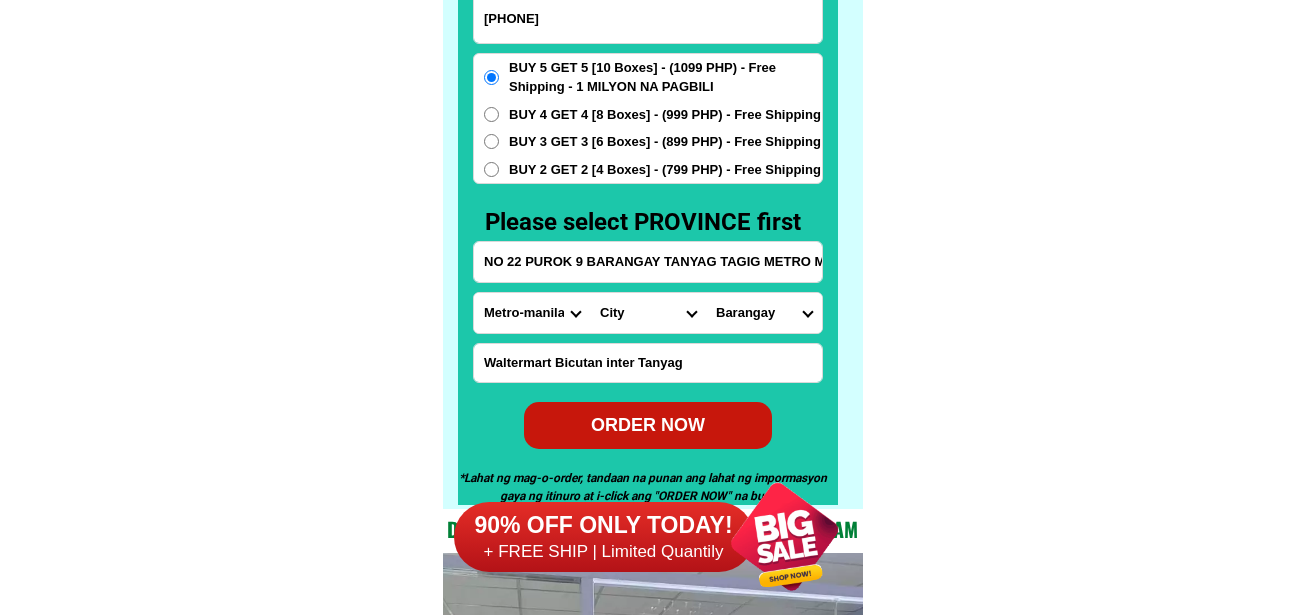 click on "Barangay Bagumbayan Bambang Calzada Central bicutan Central signal village Fort bonifacio Hagonoy Ibayo-tipas Katuparan Ligid-tipas Lower bicutan Maharlika village Mmdc Napindan New lower bicutan North daan hari North signal village Palingon Pinagsama San miguel Santa ana South daang hari South signal village Tanyag Tuktukan Upper bicutan Ususan Wawa Western bicutan" at bounding box center [764, 313] 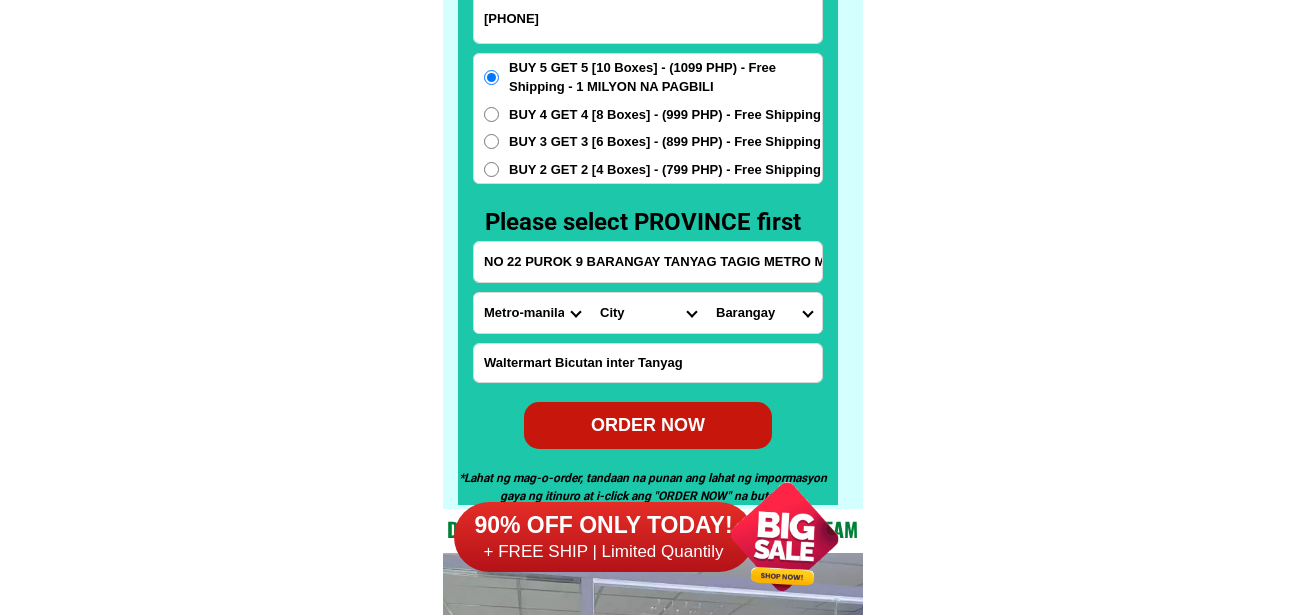 select on "[PHONE]" 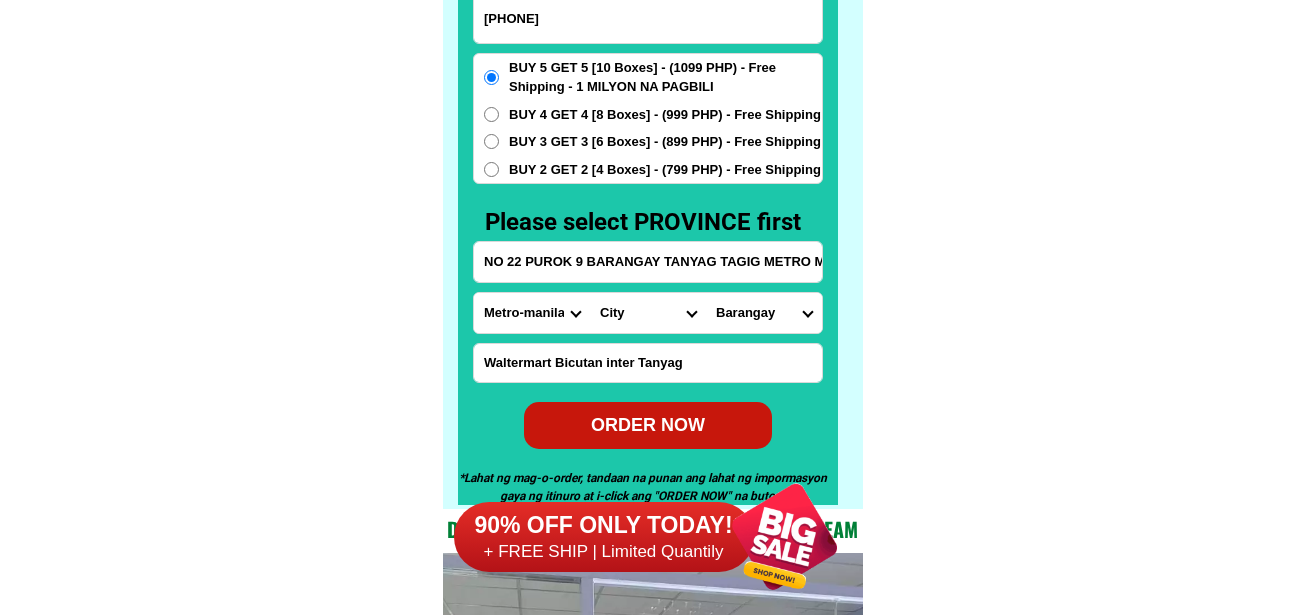 click on "Barangay Bagumbayan Bambang Calzada Central bicutan Central signal village Fort bonifacio Hagonoy Ibayo-tipas Katuparan Ligid-tipas Lower bicutan Maharlika village Mmdc Napindan New lower bicutan North daan hari North signal village Palingon Pinagsama San miguel Santa ana South daang hari South signal village Tanyag Tuktukan Upper bicutan Ususan Wawa Western bicutan" at bounding box center [764, 313] 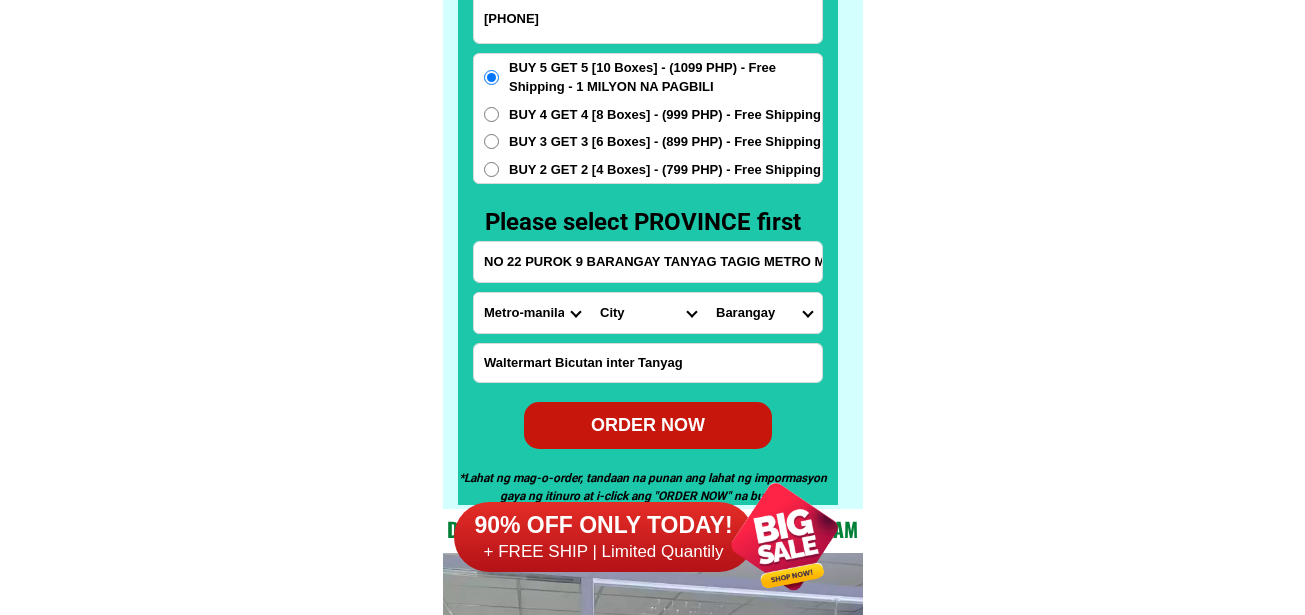 click on "BUY 5 GET 5 [10 Boxes] - (1099 PHP) - Free Shipping - 1 MILYON NA PAGBILI  BUY 4 GET 4 [8 Boxes] - (999 PHP) - Free Shipping  BUY 3 GET 3 [6 Boxes] - (899 PHP) - Free Shipping  BUY 2 GET 2 [4 Boxes] - (799 PHP) - Free Shipping" at bounding box center (648, 119) 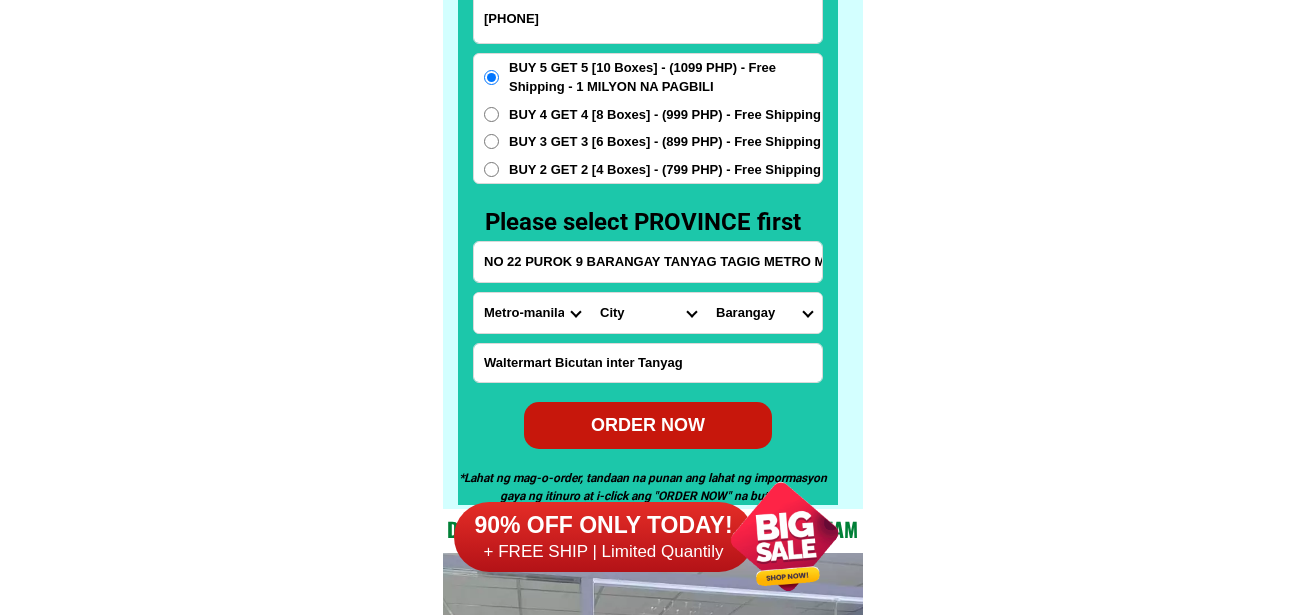 click on "BUY 4 GET 4 [8 Boxes] - (999 PHP) - Free Shipping" at bounding box center (665, 77) 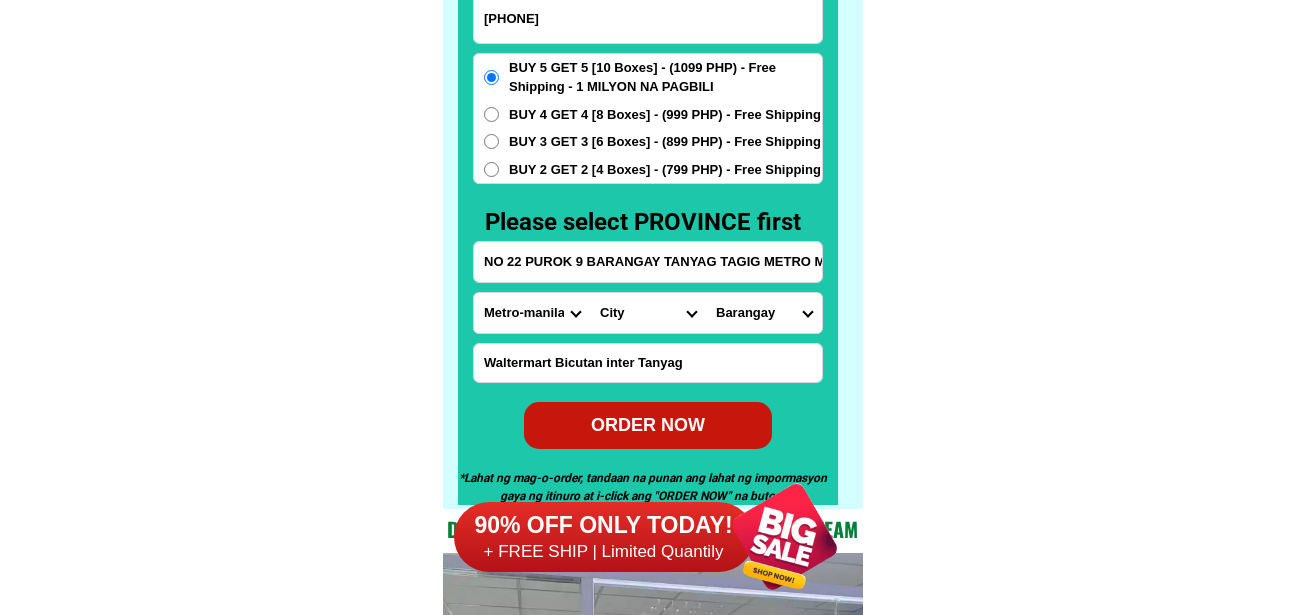 click on "BUY 4 GET 4 [8 Boxes] - (999 PHP) - Free Shipping" at bounding box center [491, 114] 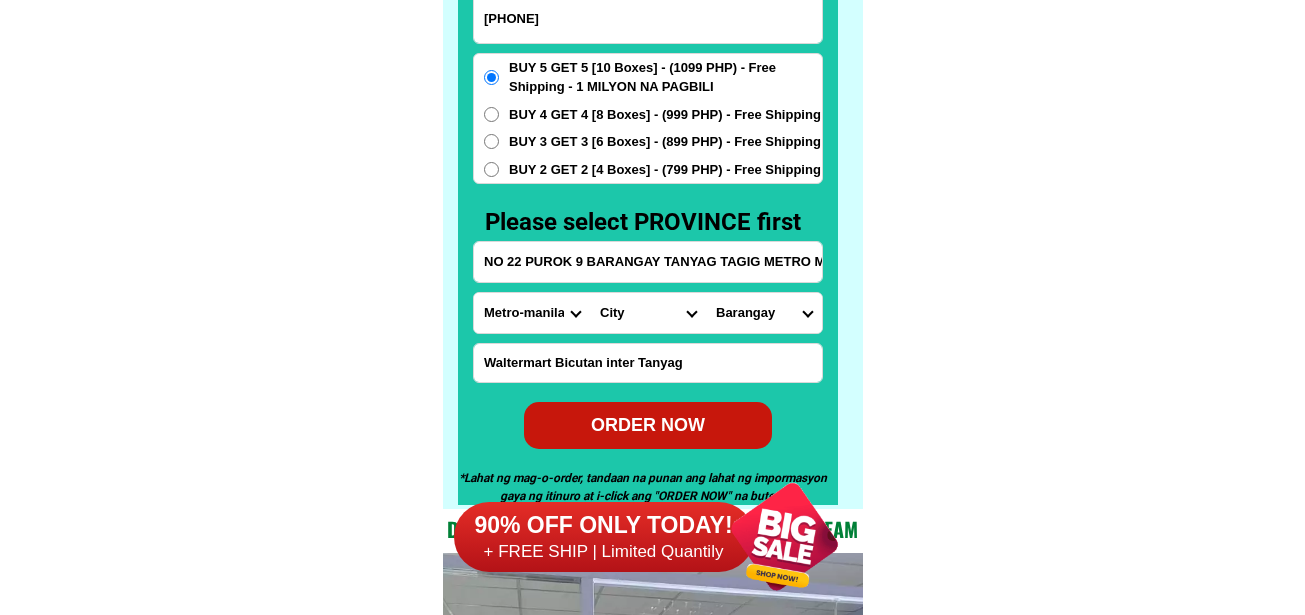 radio on "true" 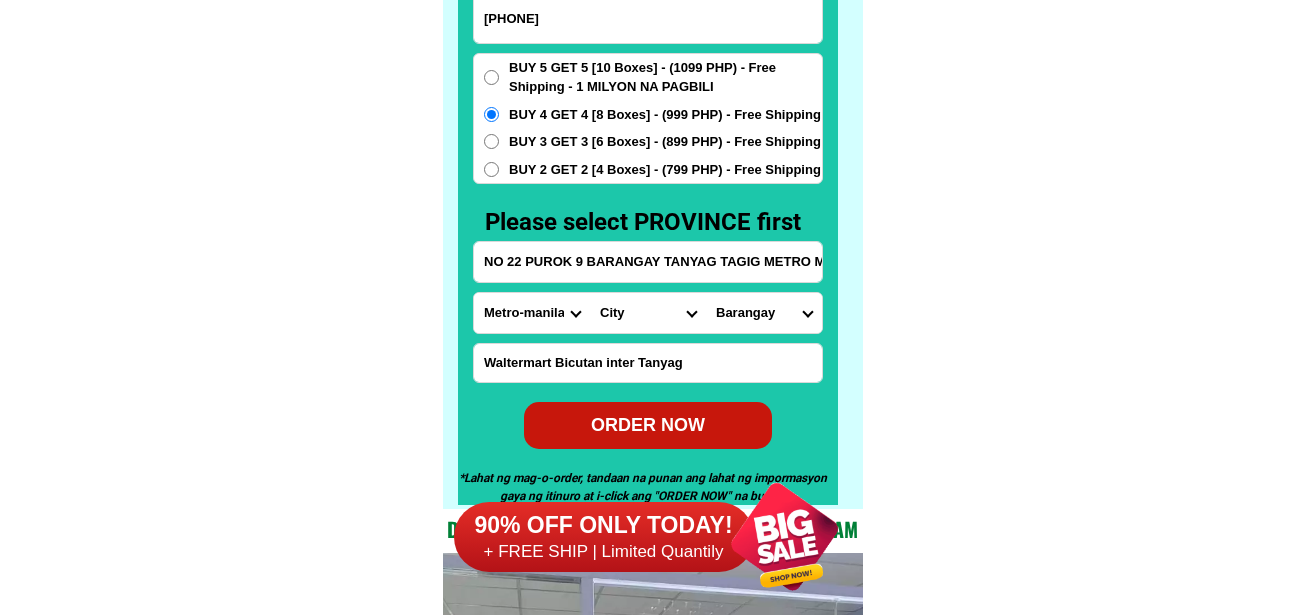 click on "BUY 4 GET 4 [8 Boxes] - (999 PHP) - Free Shipping" at bounding box center (665, 77) 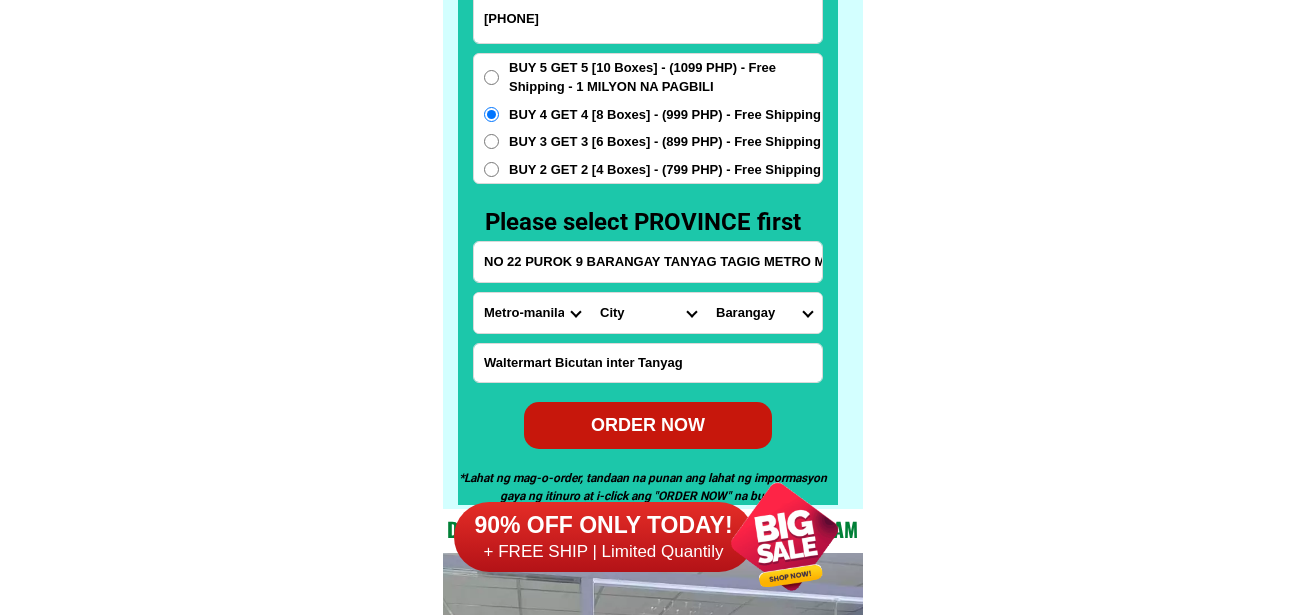 click on "BUY 4 GET 4 [8 Boxes] - (999 PHP) - Free Shipping" at bounding box center (491, 114) 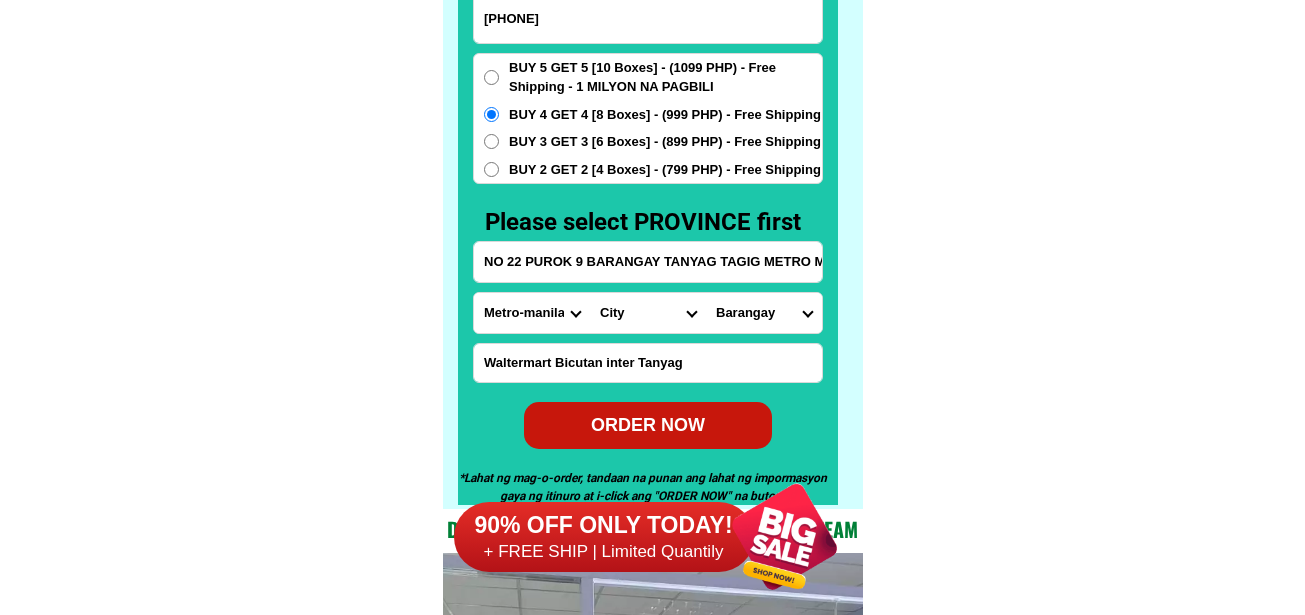 click on "ORDER NOW" at bounding box center [648, 425] 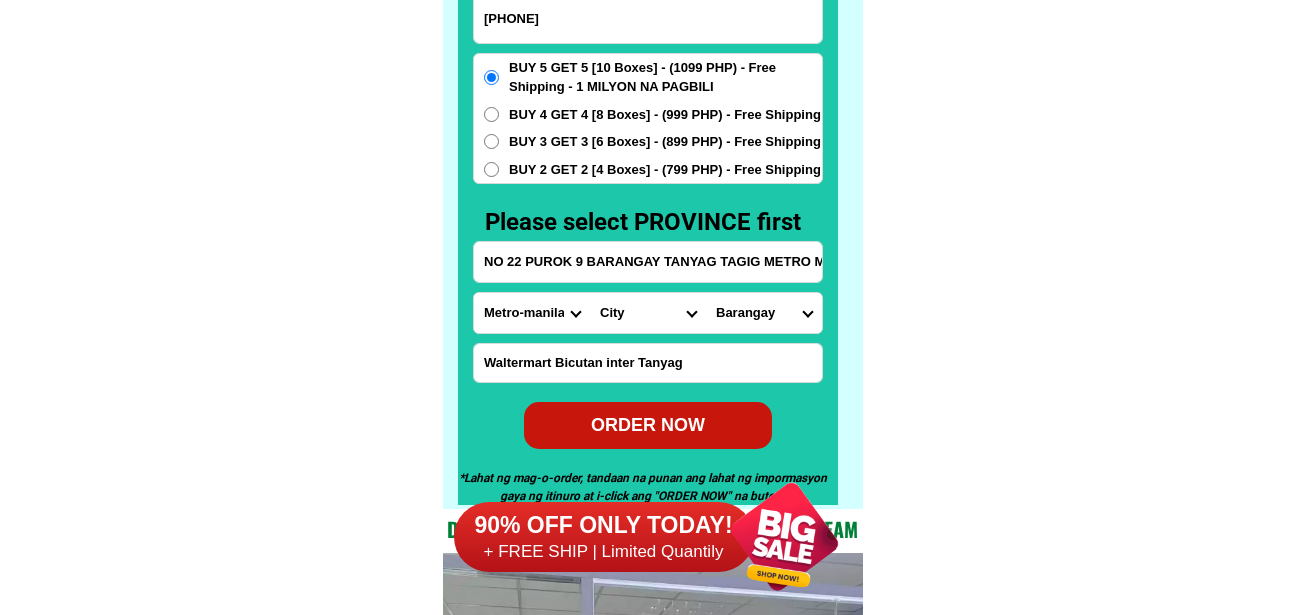 scroll, scrollTop: 15640, scrollLeft: 0, axis: vertical 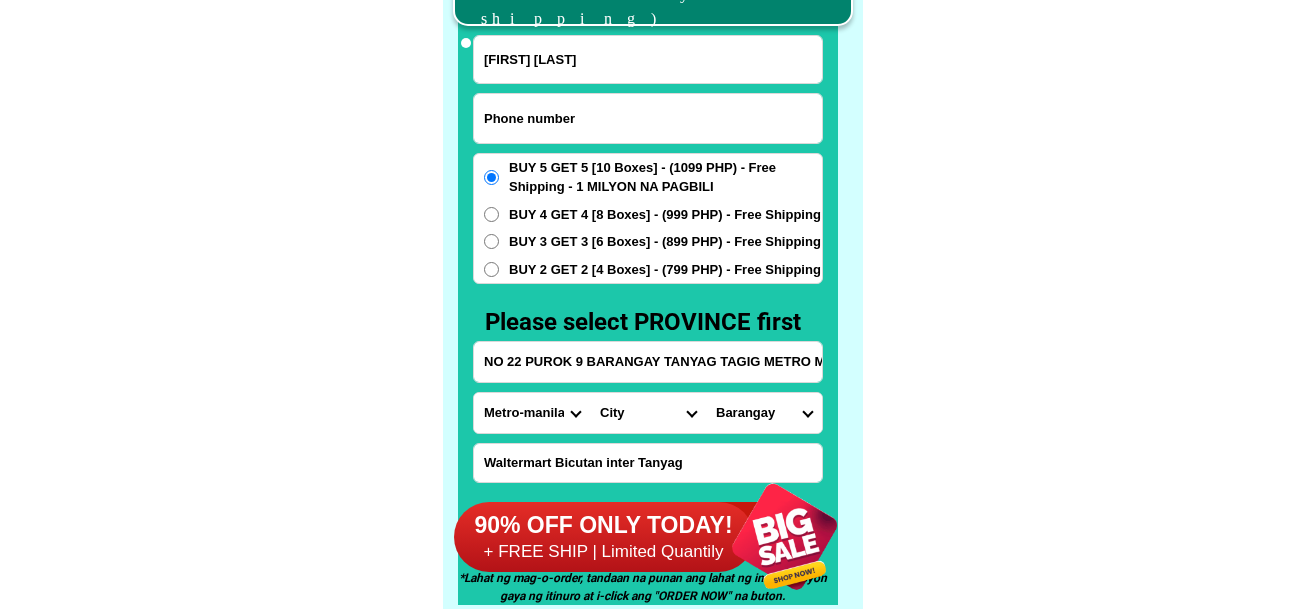 click at bounding box center [648, 118] 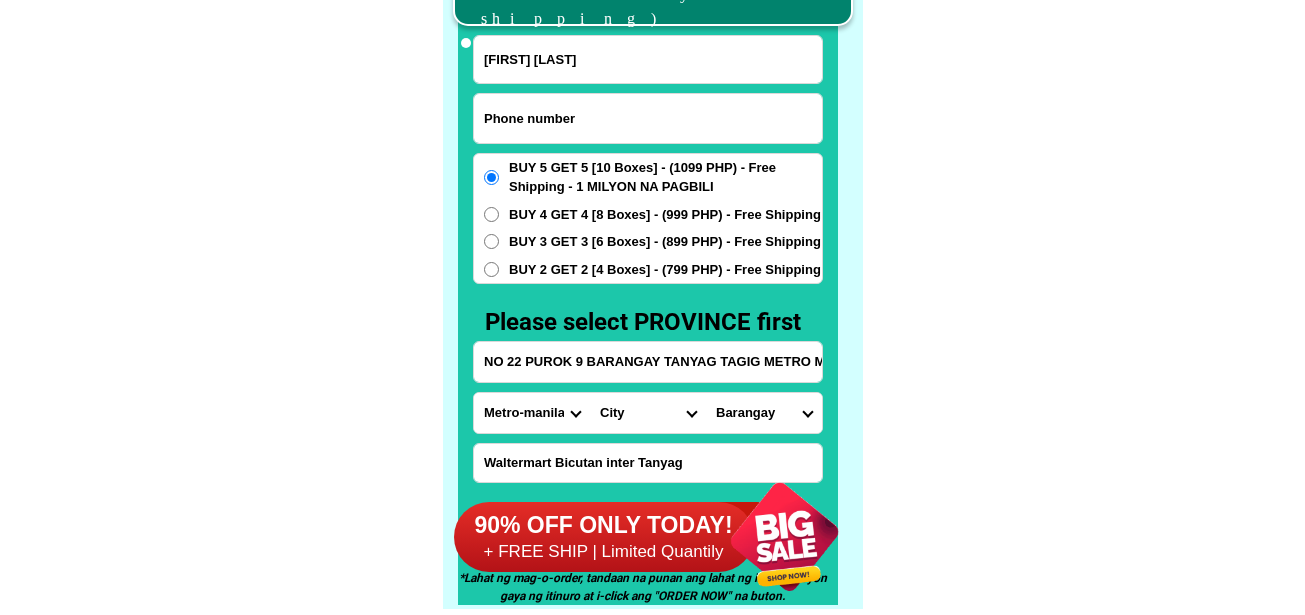 paste on "[PHONE]" 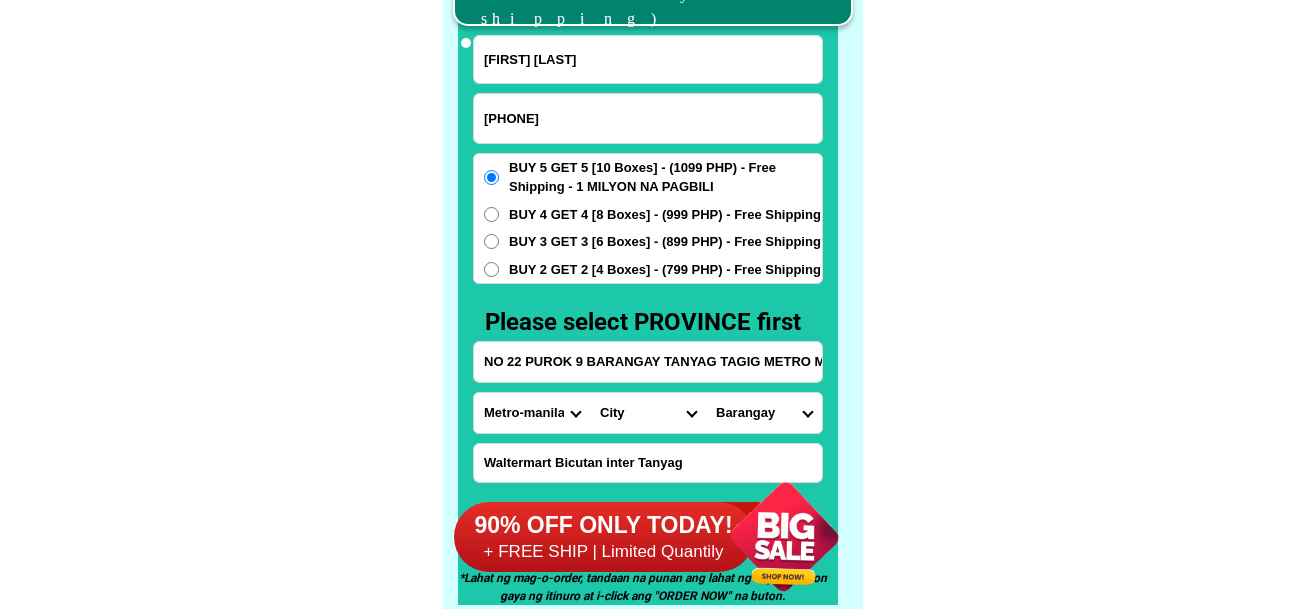 type on "[PHONE]" 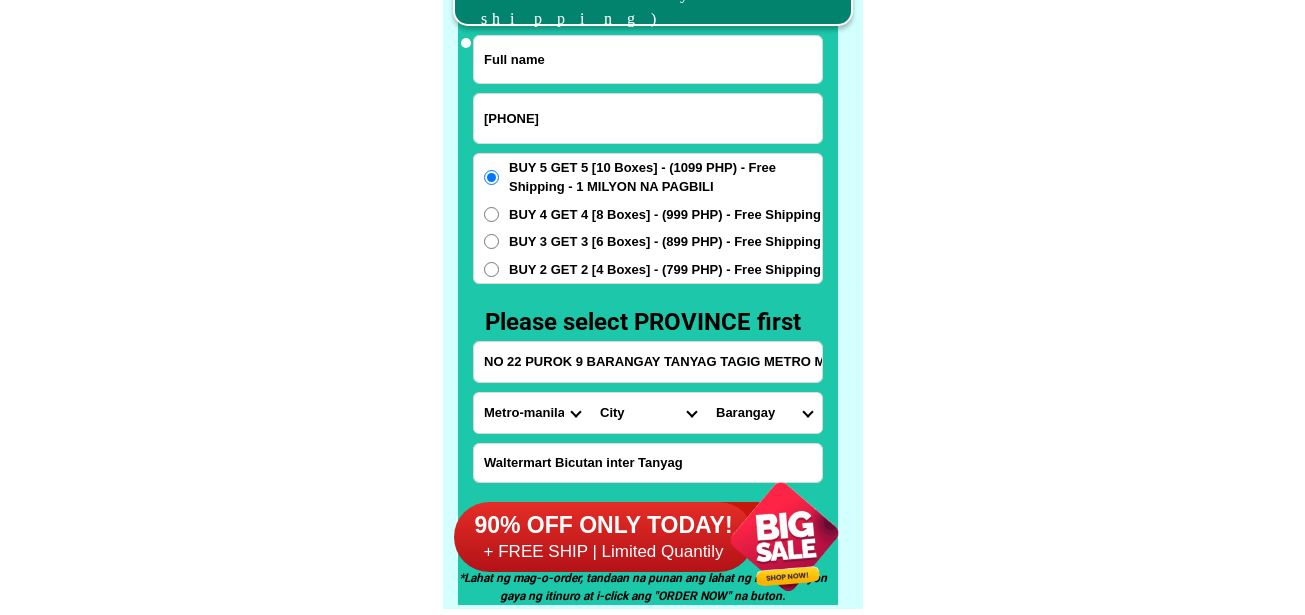 click at bounding box center [648, 59] 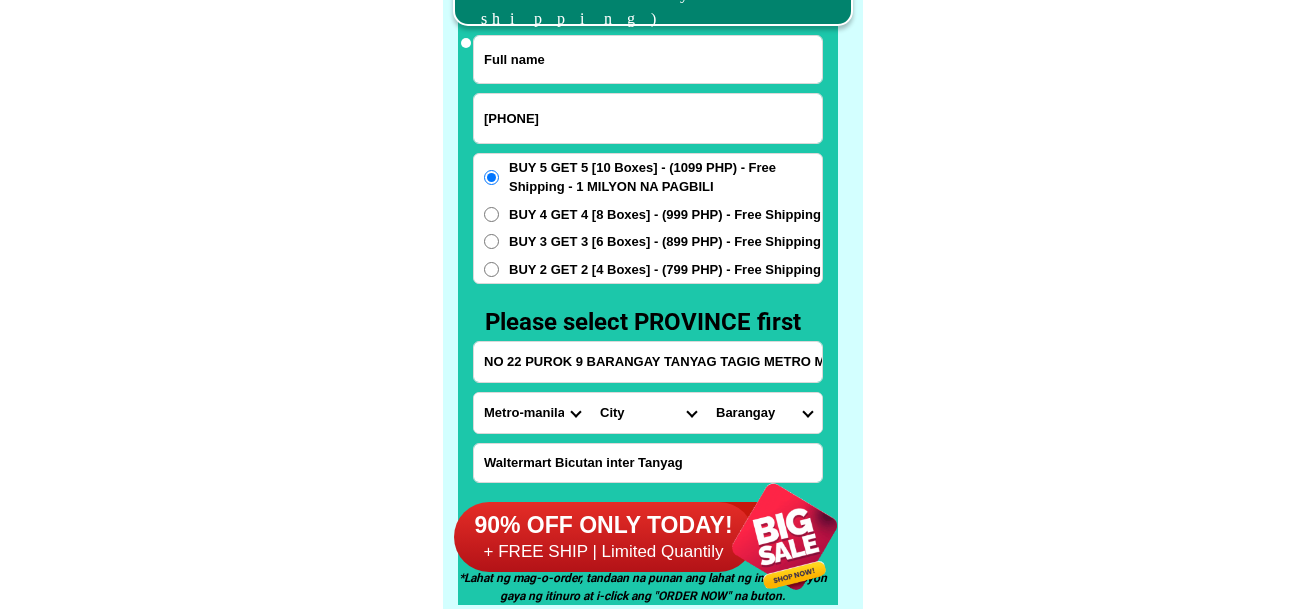 paste on "Norma magana" 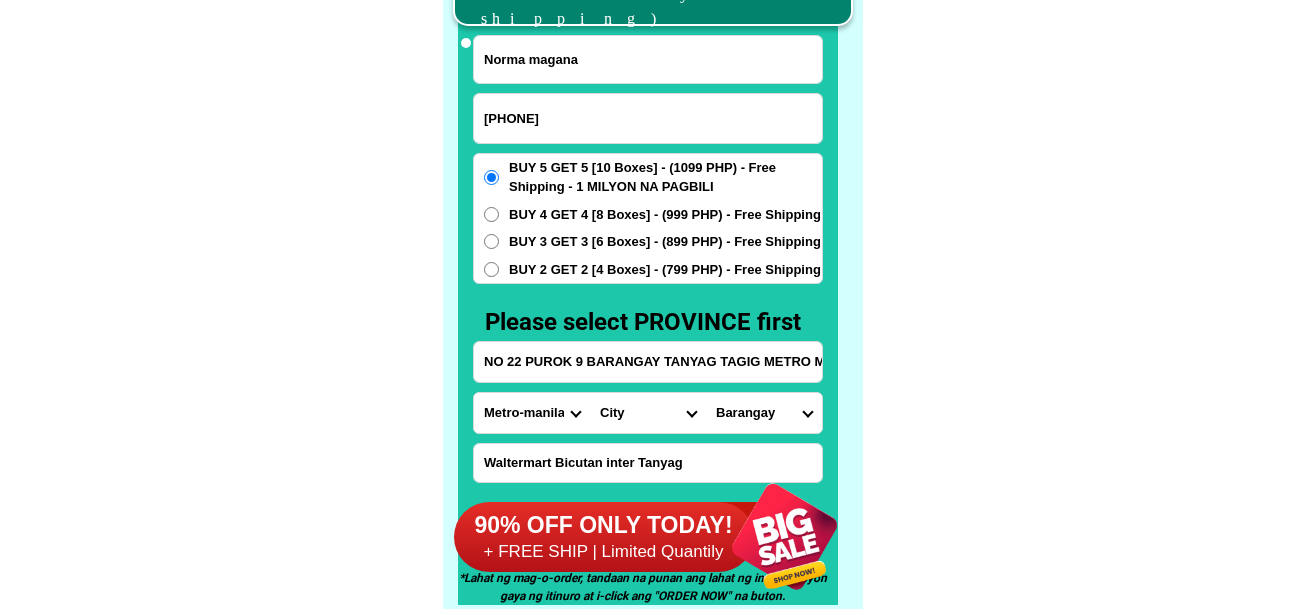 type on "Norma magana" 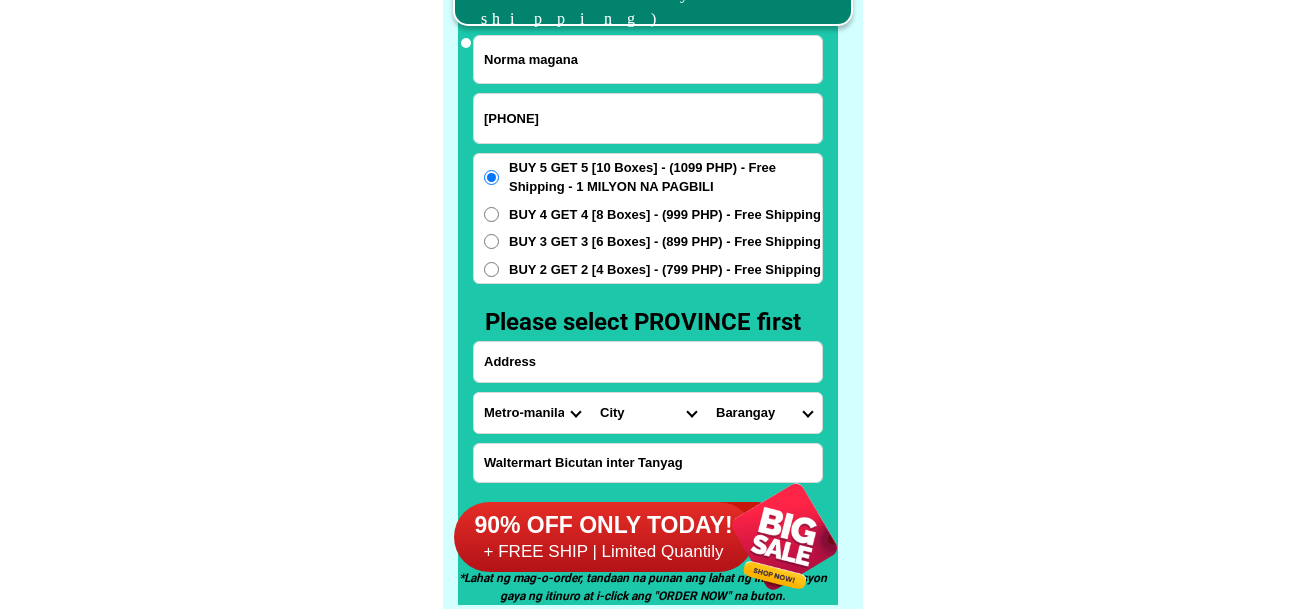 click at bounding box center [648, 362] 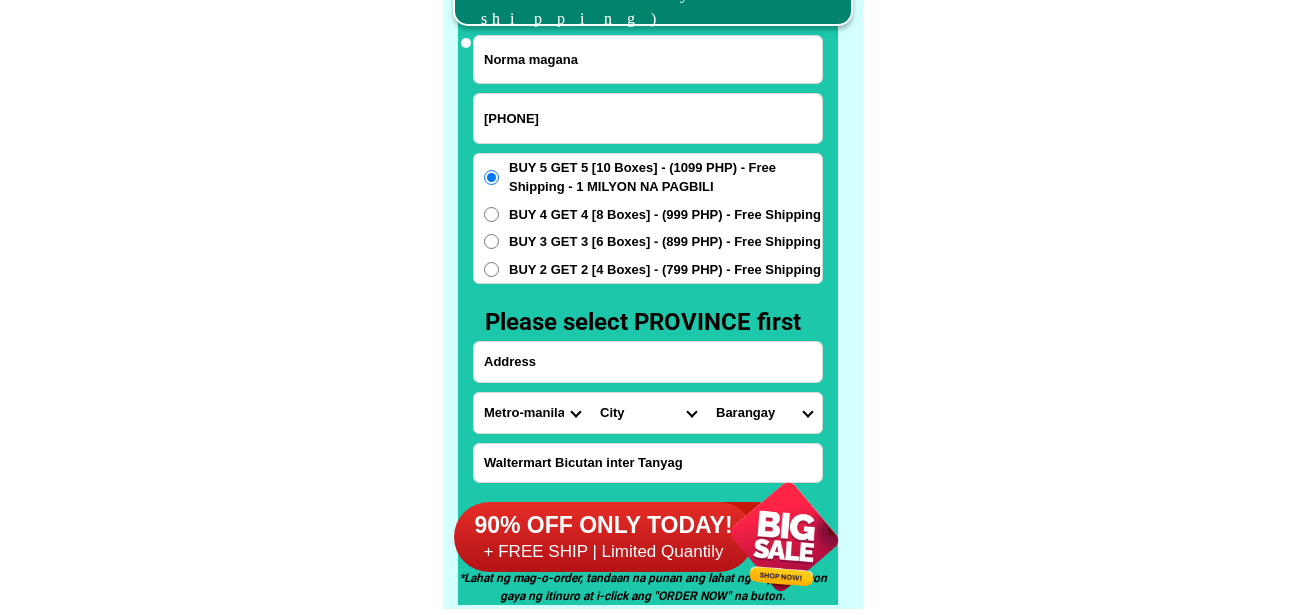 paste on "23 Lopez jaena St brgy doña aurora qc" 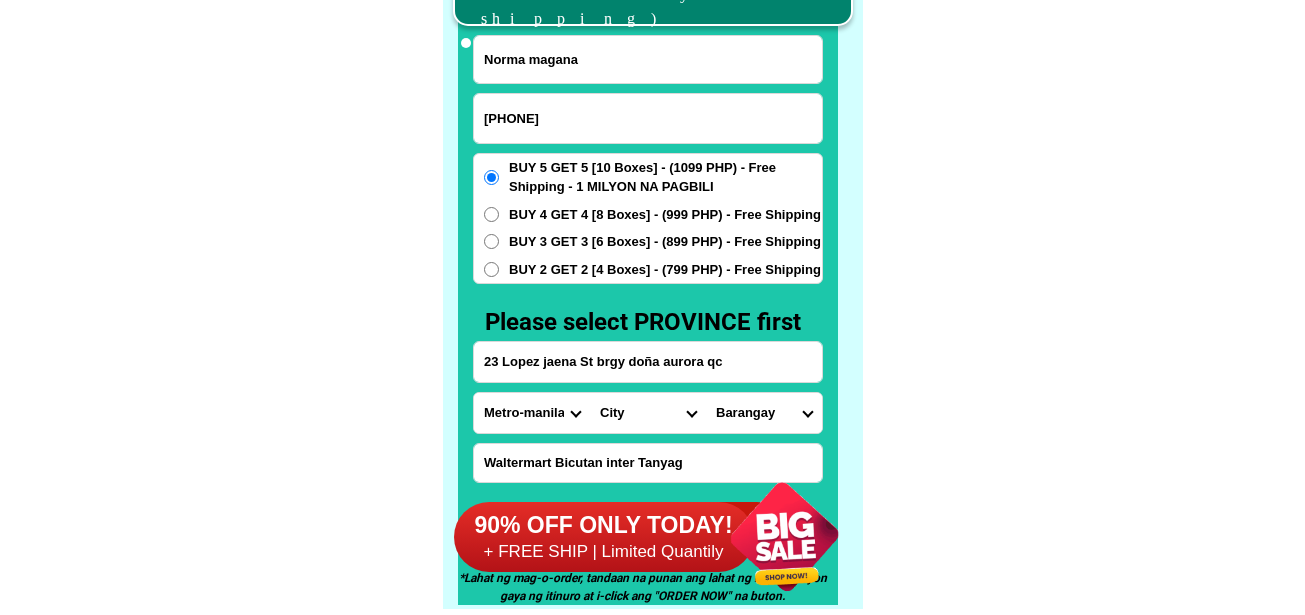 type on "23 Lopez jaena St brgy doña aurora qc" 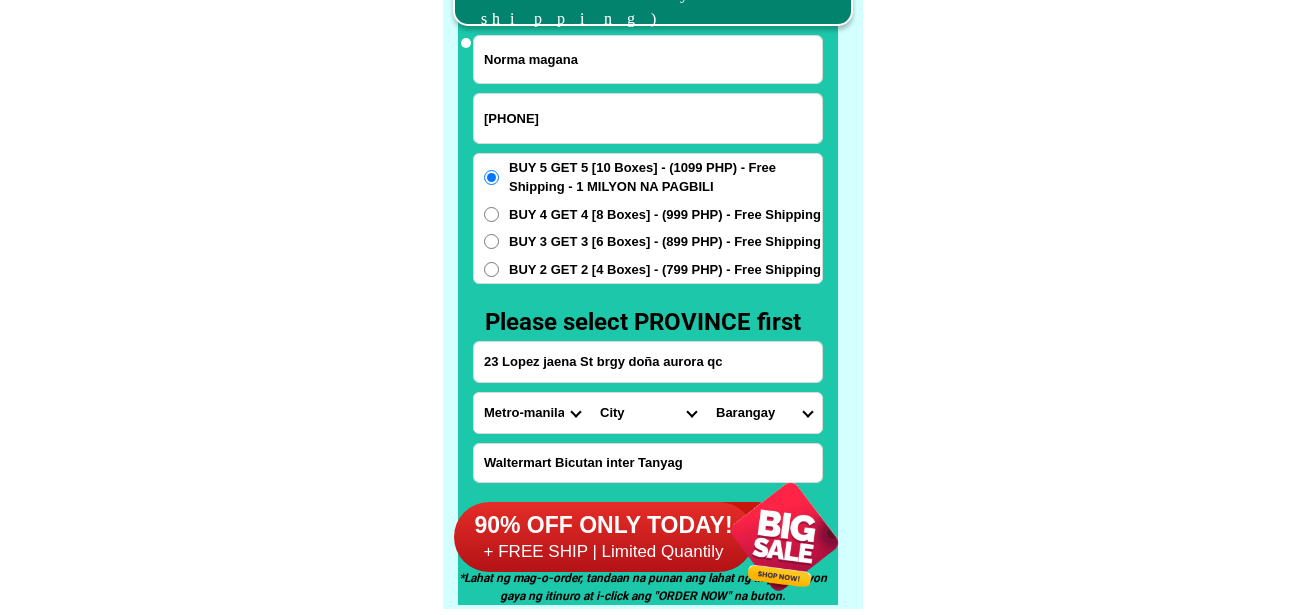 click on "Waltermart Bicutan inter Tanyag" at bounding box center [648, 463] 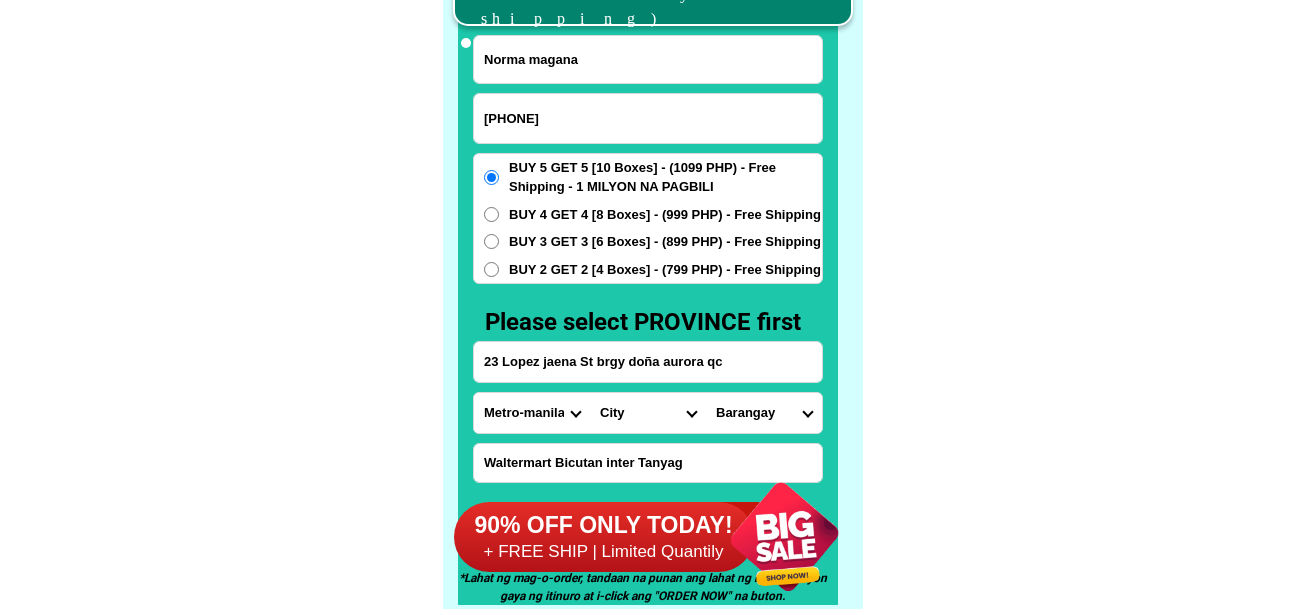 click on "Province Abra Agusan-del-norte Agusan-del-sur Aklan Albay Antique Apayao Aurora Basilan Bataan Batanes Batangas Benguet Biliran Bohol Bukidnon Bulacan Cagayan Camarines-norte Camarines-sur Camiguin Capiz Catanduanes Cavite Cebu Cotabato Davao-de-oro Davao-del-norte Davao-del-sur Davao-occidental Davao-oriental Dinagat-islands Eastern-samar Guimaras Ifugao Ilocos-norte Ilocos-sur Iloilo Isabela Kalinga La-union Laguna Lanao-del-norte Lanao-del-sur Leyte Maguindanao Marinduque Masbate Metro-manila Misamis-occidental Misamis-oriental Mountain-province Negros-occidental Negros-oriental Northern-samar Nueva-ecija Nueva-vizcaya Occidental-mindoro Oriental-mindoro Palawan Pampanga Pangasinan Quezon Quirino Rizal Romblon Sarangani Siquijor Sorsogon South-cotabato Southern-leyte Sultan-kudarat Sulu Surigao-del-norte Surigao-del-sur Tarlac Tawi-tawi Western-samar Zambales Zamboanga-del-norte Zamboanga-del-sur Zamboanga-sibugay" at bounding box center (532, 413) 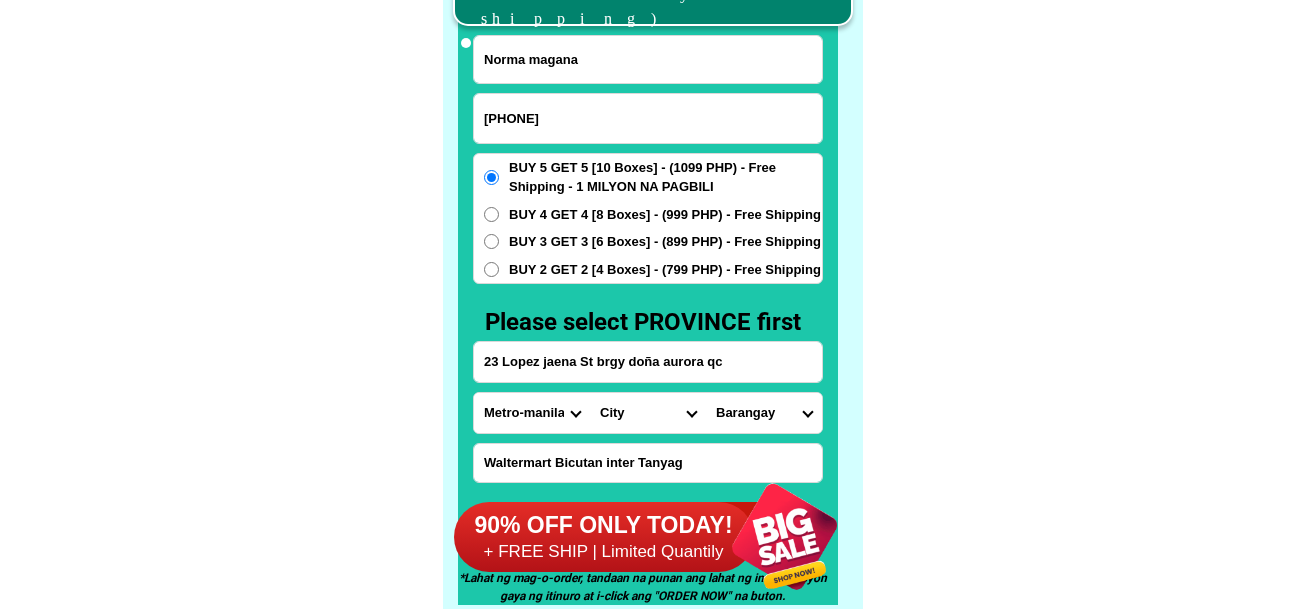 select on "63_219" 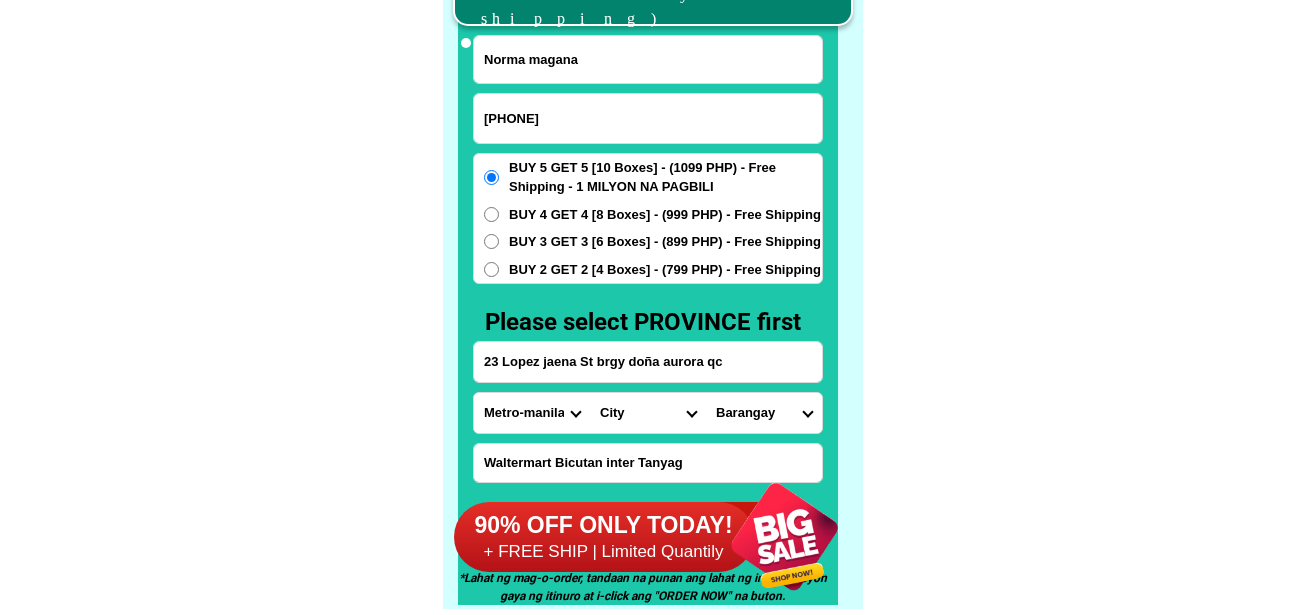click on "Province Abra Agusan-del-norte Agusan-del-sur Aklan Albay Antique Apayao Aurora Basilan Bataan Batanes Batangas Benguet Biliran Bohol Bukidnon Bulacan Cagayan Camarines-norte Camarines-sur Camiguin Capiz Catanduanes Cavite Cebu Cotabato Davao-de-oro Davao-del-norte Davao-del-sur Davao-occidental Davao-oriental Dinagat-islands Eastern-samar Guimaras Ifugao Ilocos-norte Ilocos-sur Iloilo Isabela Kalinga La-union Laguna Lanao-del-norte Lanao-del-sur Leyte Maguindanao Marinduque Masbate Metro-manila Misamis-occidental Misamis-oriental Mountain-province Negros-occidental Negros-oriental Northern-samar Nueva-ecija Nueva-vizcaya Occidental-mindoro Oriental-mindoro Palawan Pampanga Pangasinan Quezon Quirino Rizal Romblon Sarangani Siquijor Sorsogon South-cotabato Southern-leyte Sultan-kudarat Sulu Surigao-del-norte Surigao-del-sur Tarlac Tawi-tawi Western-samar Zambales Zamboanga-del-norte Zamboanga-del-sur Zamboanga-sibugay" at bounding box center [532, 413] 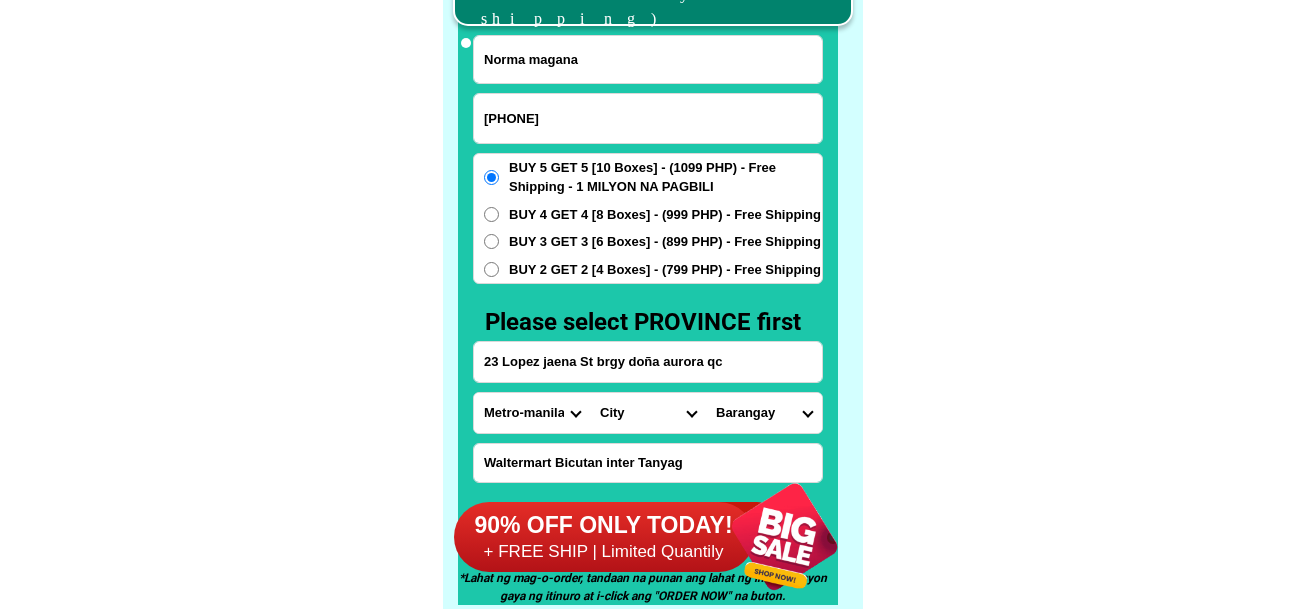 click on "City Binondo Paco CALOOCAN Ermita Intramuros Las-pinas Makati Malabon-city Malate Mandaluyong Marikina Metro-manila-sampaloc Metro-manila-san-juan Metro-manila-san-miguel Metro-manila-san-nicolas Metro-manila-santa-ana Metro-manila-santa-mesa Muntinlupa Navotas-city North-caloocan Paco Pandacan Paranaque Pasay Pasig Pateros Port-area Quezon-city Quiapo SANTA-CRUZ SANTA-CRUZ Taguig TONDO I/II TONDO I/II Valenzuela-city" at bounding box center (648, 413) 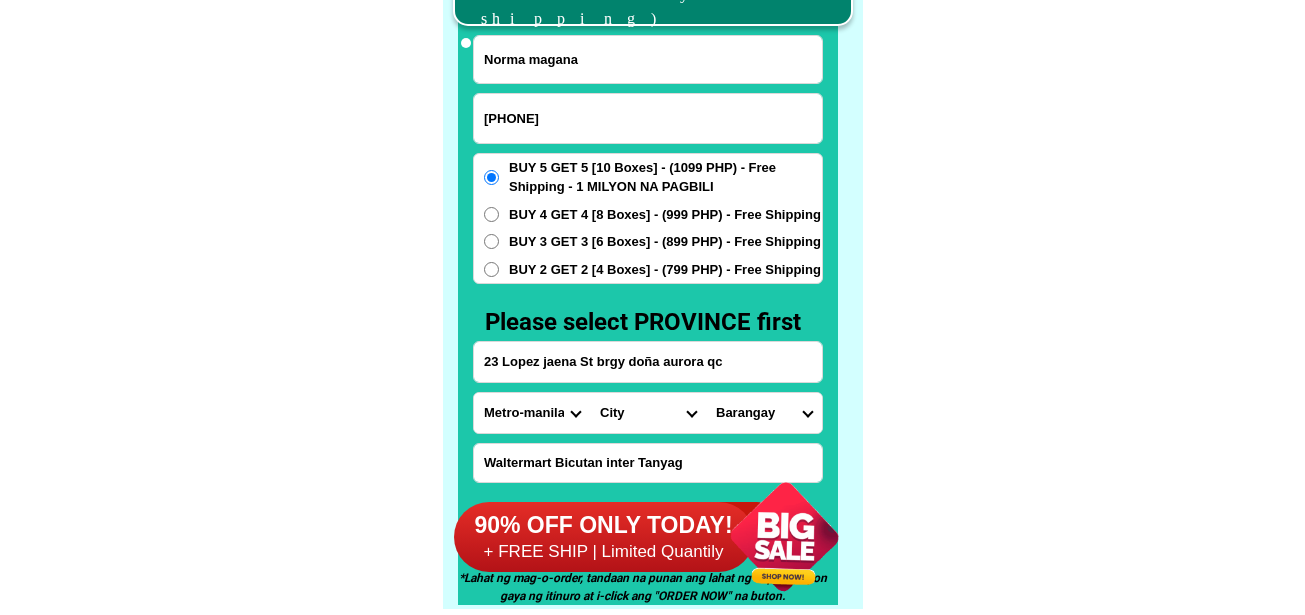 select on "[PHONE]" 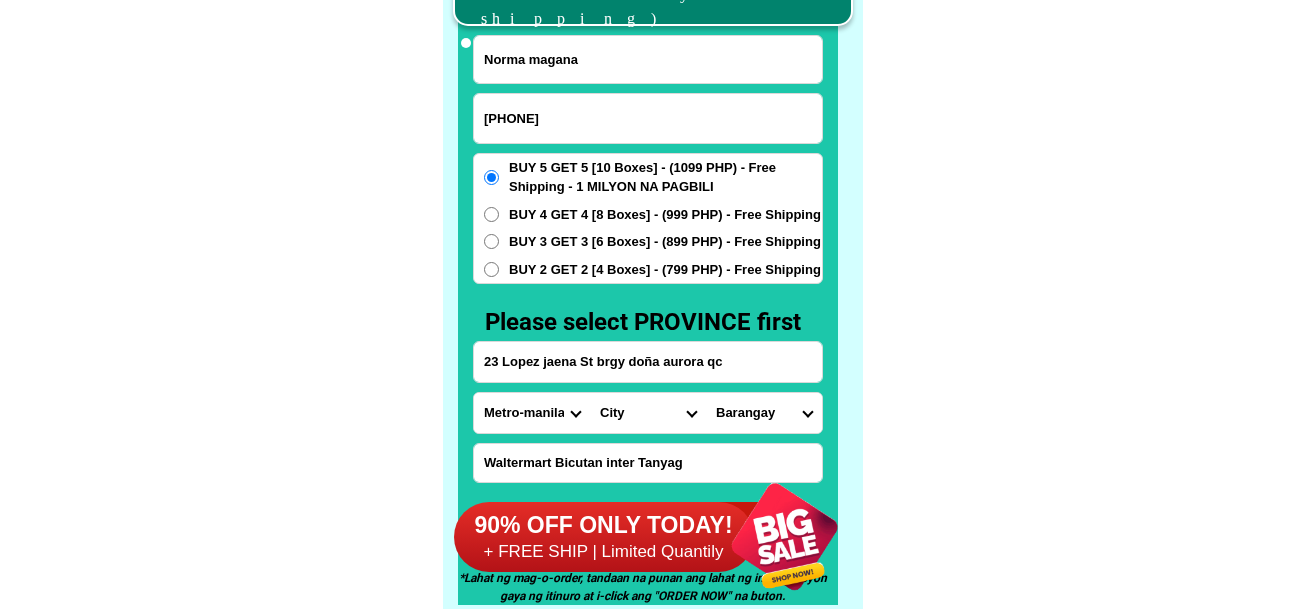 click on "City Binondo Paco CALOOCAN Ermita Intramuros Las-pinas Makati Malabon-city Malate Mandaluyong Marikina Metro-manila-sampaloc Metro-manila-san-juan Metro-manila-san-miguel Metro-manila-san-nicolas Metro-manila-santa-ana Metro-manila-santa-mesa Muntinlupa Navotas-city North-caloocan Paco Pandacan Paranaque Pasay Pasig Pateros Port-area Quezon-city Quiapo SANTA-CRUZ SANTA-CRUZ Taguig TONDO I/II TONDO I/II Valenzuela-city" at bounding box center (648, 413) 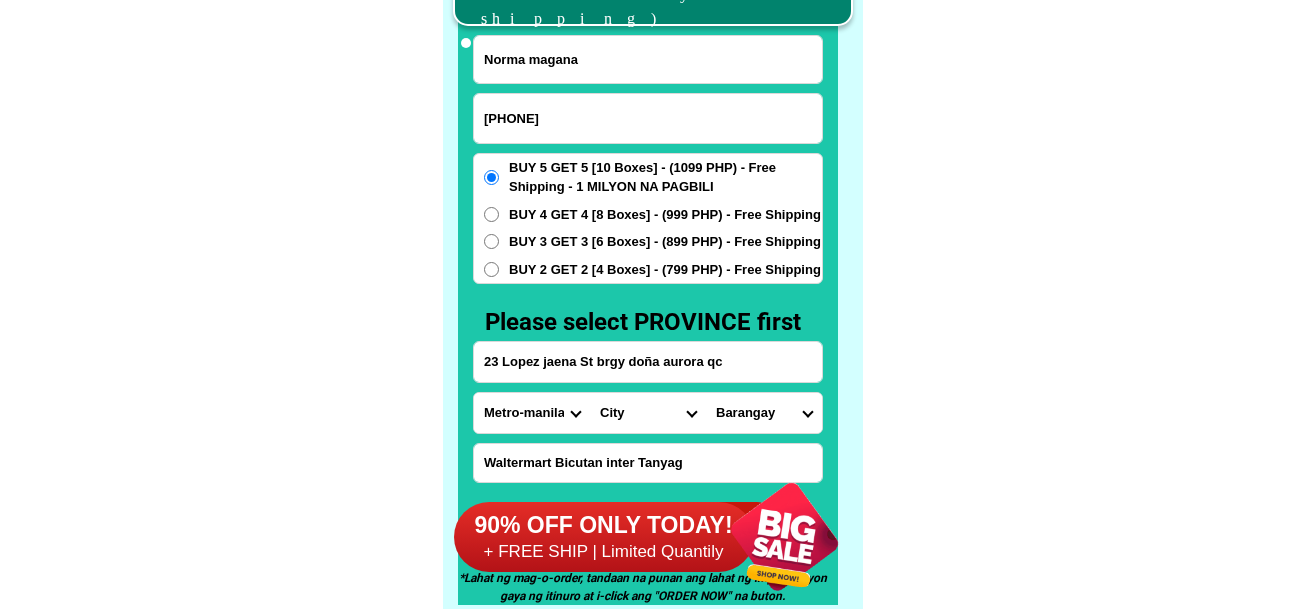 click on "Barangay Alicia Amihan Apolonio samson Aurora Baesa Bagbag Bago bantay Bagong lipunan ng crame Bagong pag-asa Bagong silangan Bagumbayan Bagumbuhay Bahay toro Balingasa Balintawak Balong bato Batasan hills Bayanihan Blue ridge a Blue ridge b Botocan Bungad Camp aguinaldo Capitol hills/park Capri Central Claro Commonwealth Cubao Culiat Damar Damayan Damayang lagi Damong maliit Del monte Diliman Dioquino zobel Don manuel Dona aurora Dona faustina subd Dona imelda Dona josefa Duyan-duyan E. rodriguez East kamias Escopa i Escopa ii Escopa iii Escopa iv Fairview Greater lagro Gulod Holy spirit Horseshoe Immaculate concepcion Kaligayahan Kalusugan Kamuning Katipunan Kaunlaran Kristong hari Krus na ligas La loma Laging handa Libis Lourdes Loyola heights Maharlika Malaya Mangga Manresa Mariana Mariblo Marilag Masagana Masambong Matandang balara Milagrosa N.s. amoranto (gintong silahis) Nagkaisang nayon Nayong kanluran New era (constitution hills) North fairview Novaliches Novaliches proper Obrero Old capitol site" at bounding box center (764, 413) 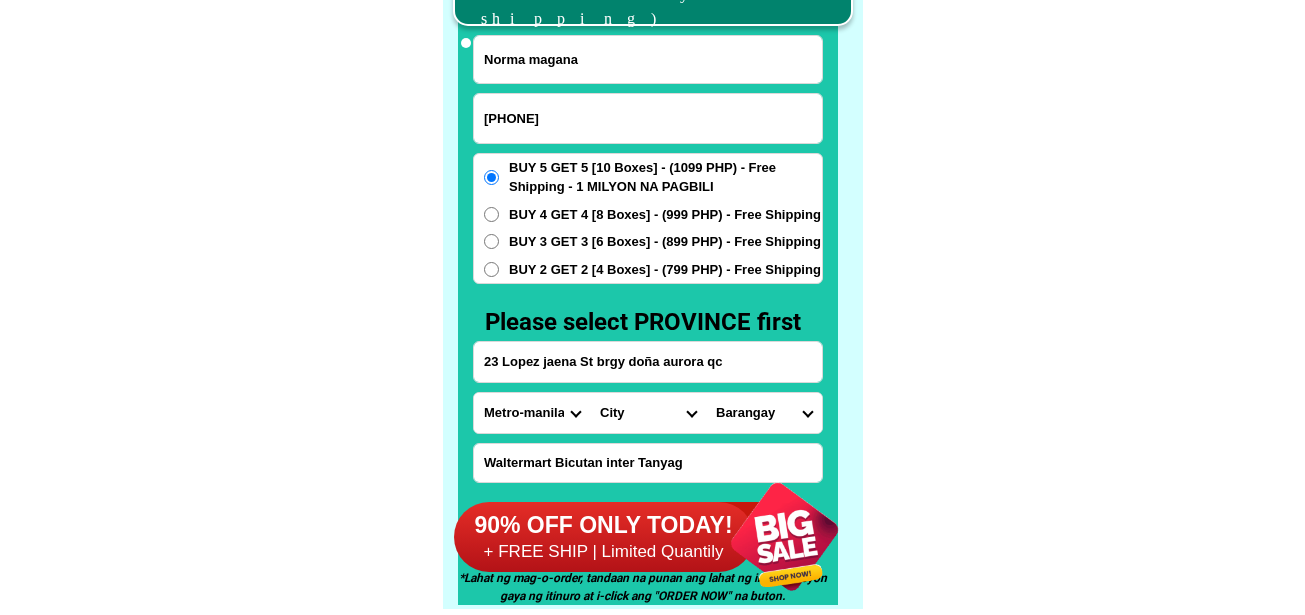 select on "63_219407016526" 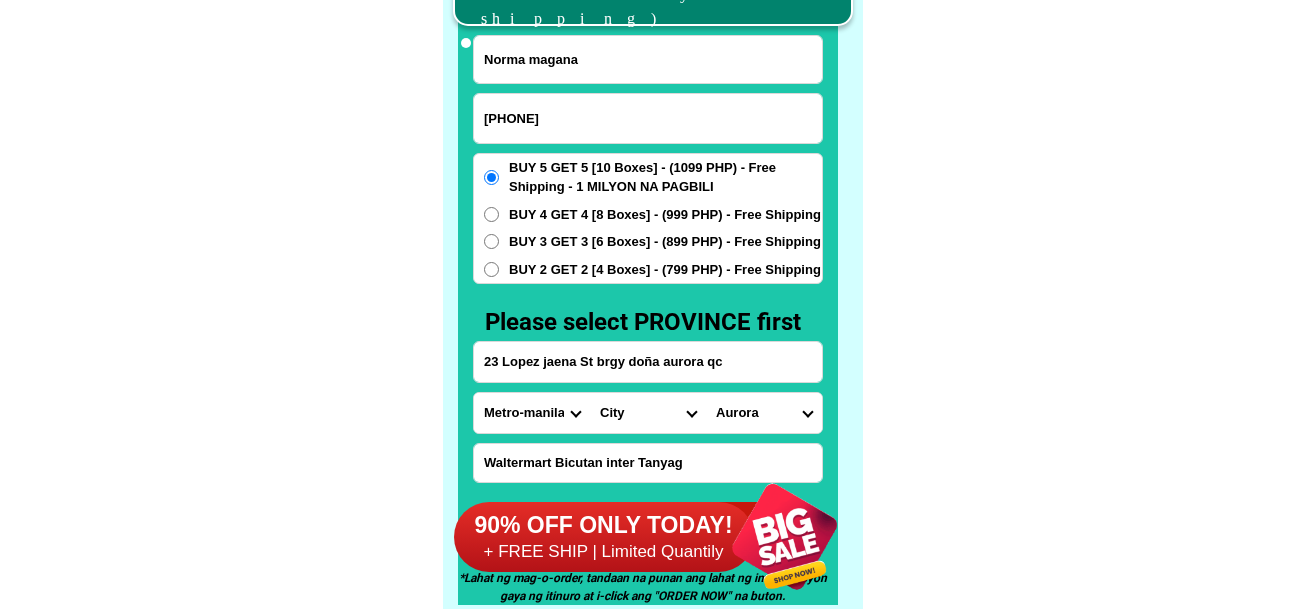 click on "Barangay Alicia Amihan Apolonio samson Aurora Baesa Bagbag Bago bantay Bagong lipunan ng crame Bagong pag-asa Bagong silangan Bagumbayan Bagumbuhay Bahay toro Balingasa Balintawak Balong bato Batasan hills Bayanihan Blue ridge a Blue ridge b Botocan Bungad Camp aguinaldo Capitol hills/park Capri Central Claro Commonwealth Cubao Culiat Damar Damayan Damayang lagi Damong maliit Del monte Diliman Dioquino zobel Don manuel Dona aurora Dona faustina subd Dona imelda Dona josefa Duyan-duyan E. rodriguez East kamias Escopa i Escopa ii Escopa iii Escopa iv Fairview Greater lagro Gulod Holy spirit Horseshoe Immaculate concepcion Kaligayahan Kalusugan Kamuning Katipunan Kaunlaran Kristong hari Krus na ligas La loma Laging handa Libis Lourdes Loyola heights Maharlika Malaya Mangga Manresa Mariana Mariblo Marilag Masagana Masambong Matandang balara Milagrosa N.s. amoranto (gintong silahis) Nagkaisang nayon Nayong kanluran New era (constitution hills) North fairview Novaliches Novaliches proper Obrero Old capitol site" at bounding box center [764, 413] 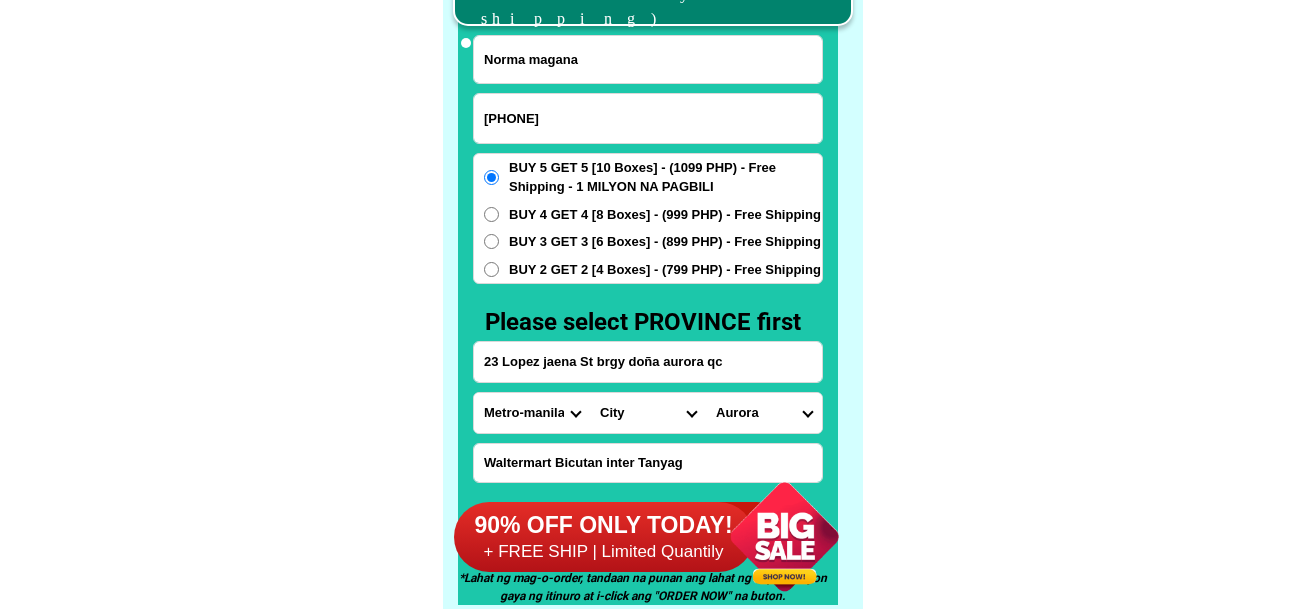 click on "Waltermart Bicutan inter Tanyag" at bounding box center [648, 463] 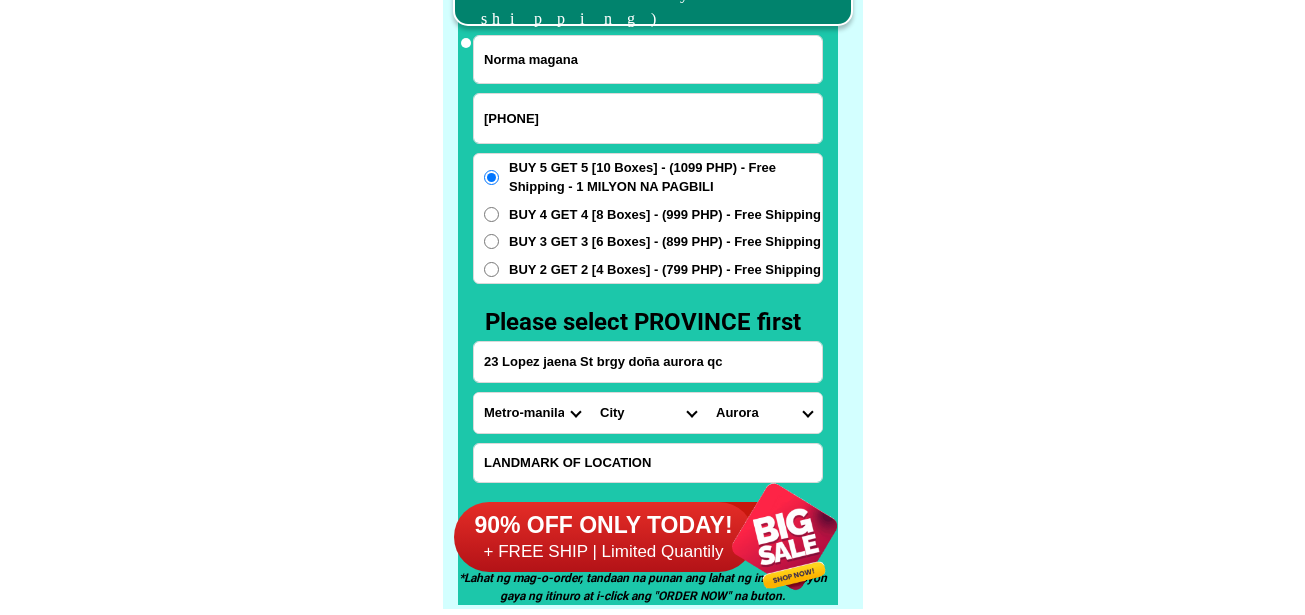 paste on "[LOCATION] unit f" 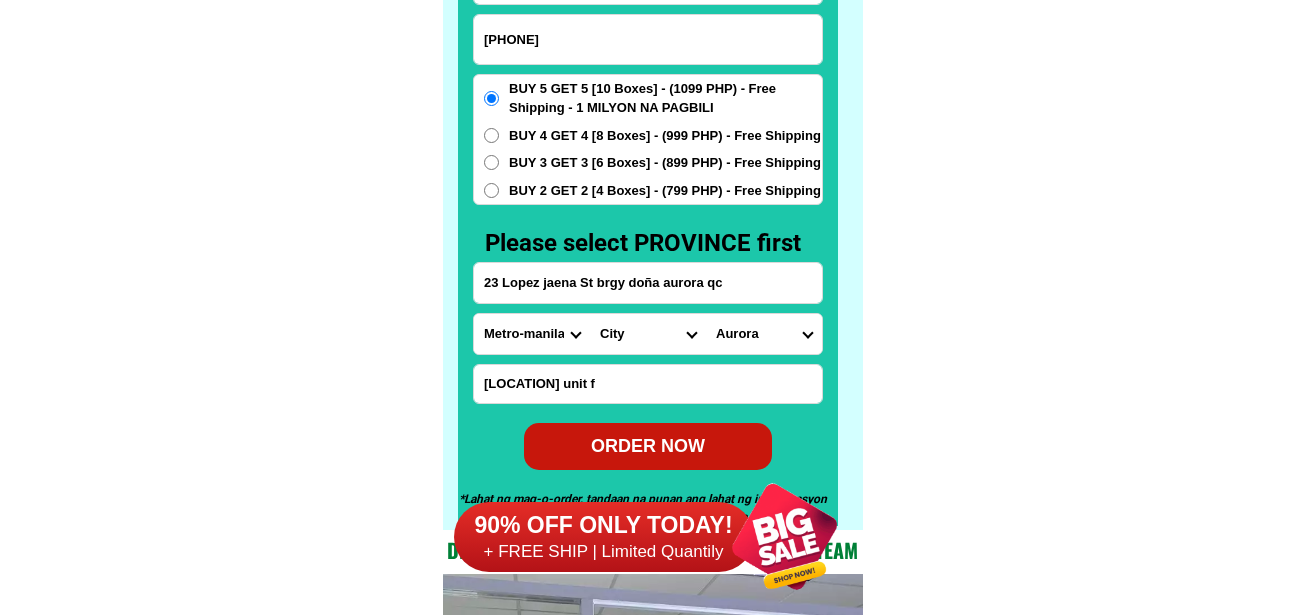 scroll, scrollTop: 15740, scrollLeft: 0, axis: vertical 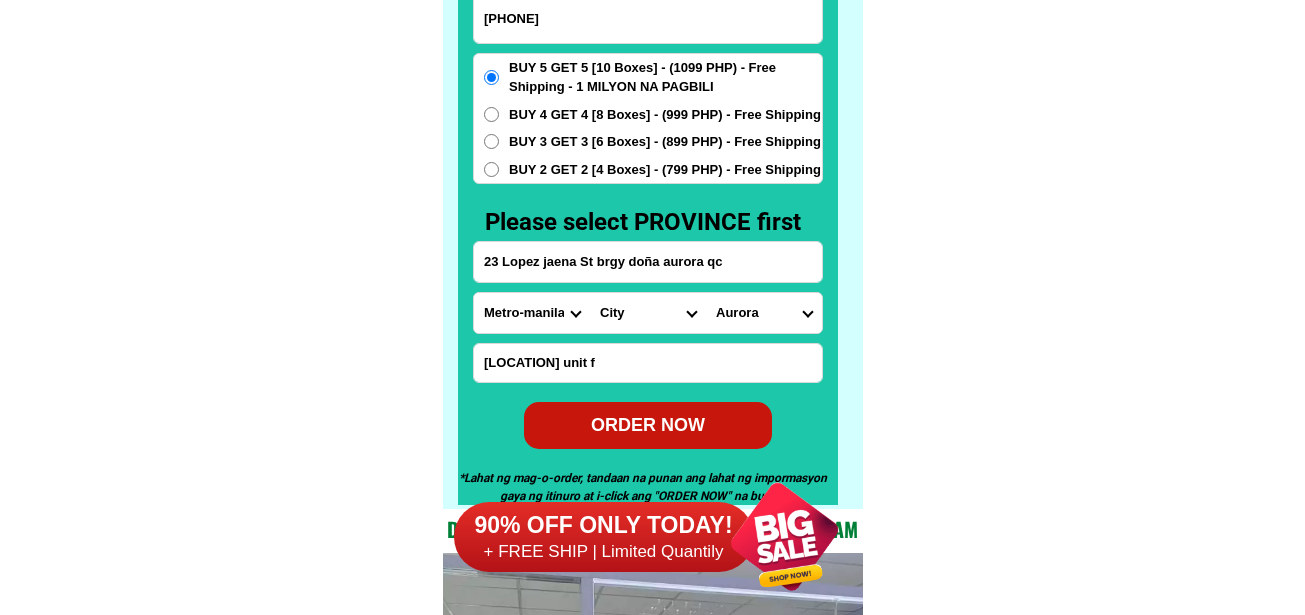 type on "[LOCATION] unit f" 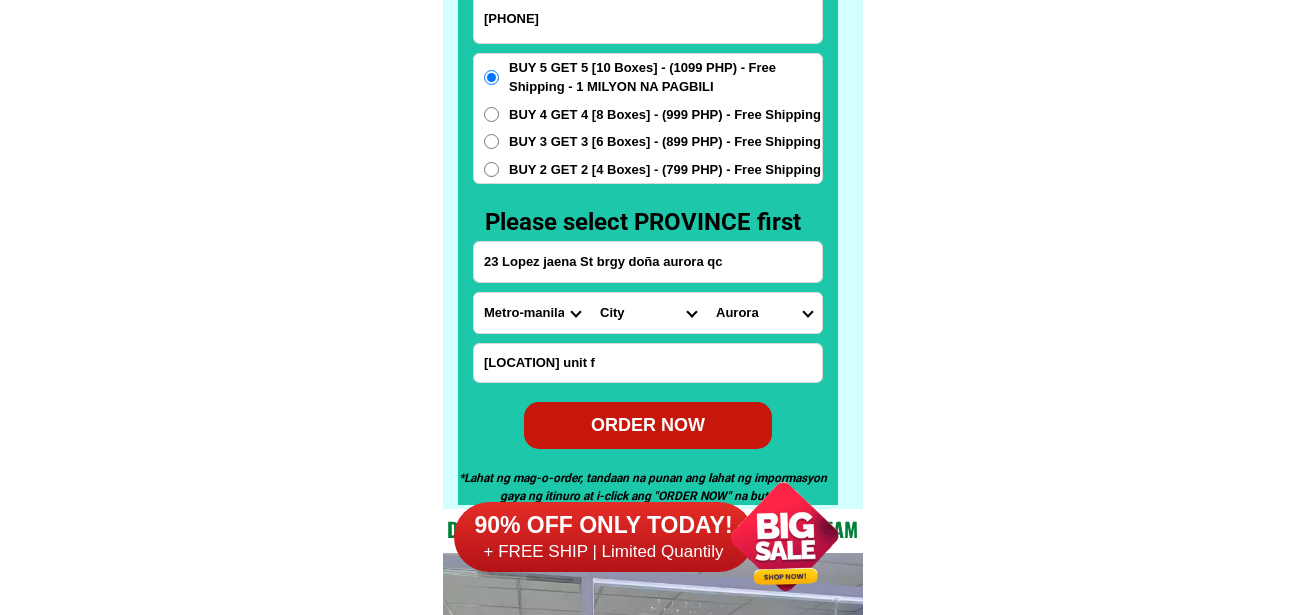 drag, startPoint x: 634, startPoint y: 398, endPoint x: 636, endPoint y: 411, distance: 13.152946 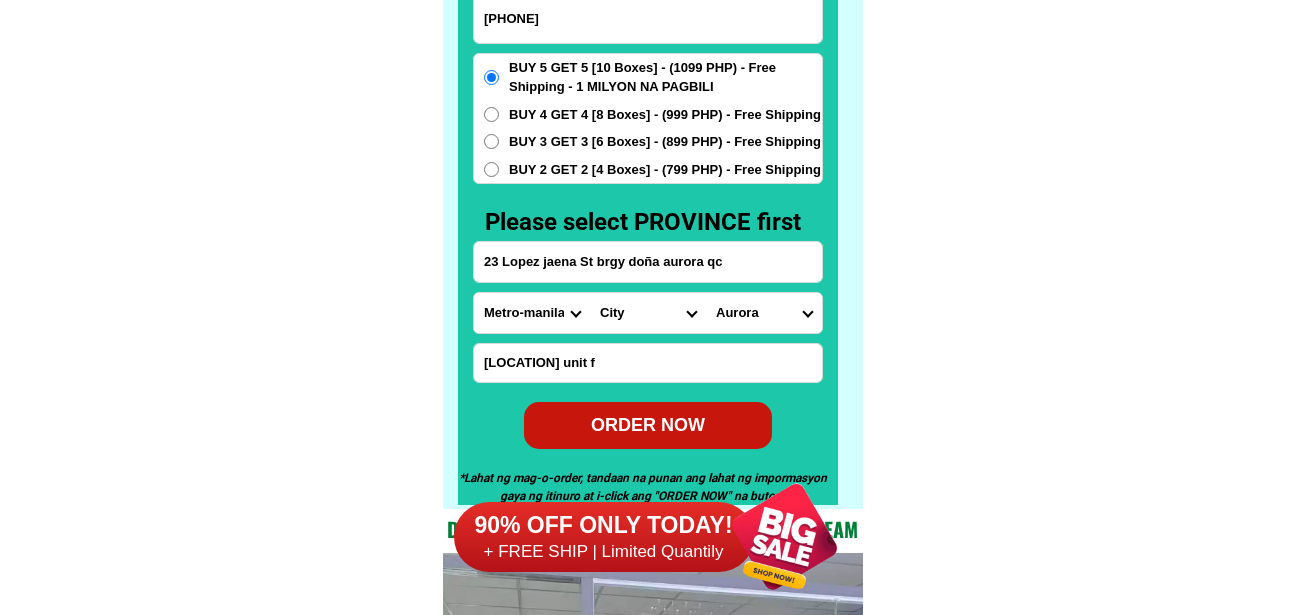 click on "Norma magana [PHONE] ORDER NOW 23 Lopez jaena St brgy doña aurora qc Province Abra Agusan-del-norte Agusan-del-sur Aklan Albay Antique Apayao Aurora Basilan Bataan Batanes Batangas Benguet Biliran Bohol Bukidnon Bulacan Cagayan Camarines-norte Camarines-sur Camiguin Capiz Catanduanes Cavite Cebu Cotabato Davao-de-oro Davao-del-norte Davao-del-sur Davao-occidental Davao-oriental Dinagat-islands Eastern-samar Guimaras Ifugao Ilocos-norte Ilocos-sur Iloilo Isabela Kalinga La-union Laguna Lanao-del-norte Lanao-del-sur Leyte Maguindanao Marinduque Masbate Metro-manila Misamis-occidental Misamis-oriental Mountain-province Negros-occidental Negros-oriental Northern-samar Nueva-ecija Nueva-vizcaya Occidental-mindoro Oriental-mindoro Palawan Pampanga Pangasinan Quezon Quirino Rizal Romblon Sarangani Siquijor Sorsogon South-cotabato Southern-leyte Sultan-kudarat Sulu Surigao-del-norte Surigao-del-sur Tarlac Tawi-tawi Western-samar Zambales Zamboanga-del-norte Zamboanga-del-sur Zamboanga-sibugay City Binondo Paco" at bounding box center [648, 192] 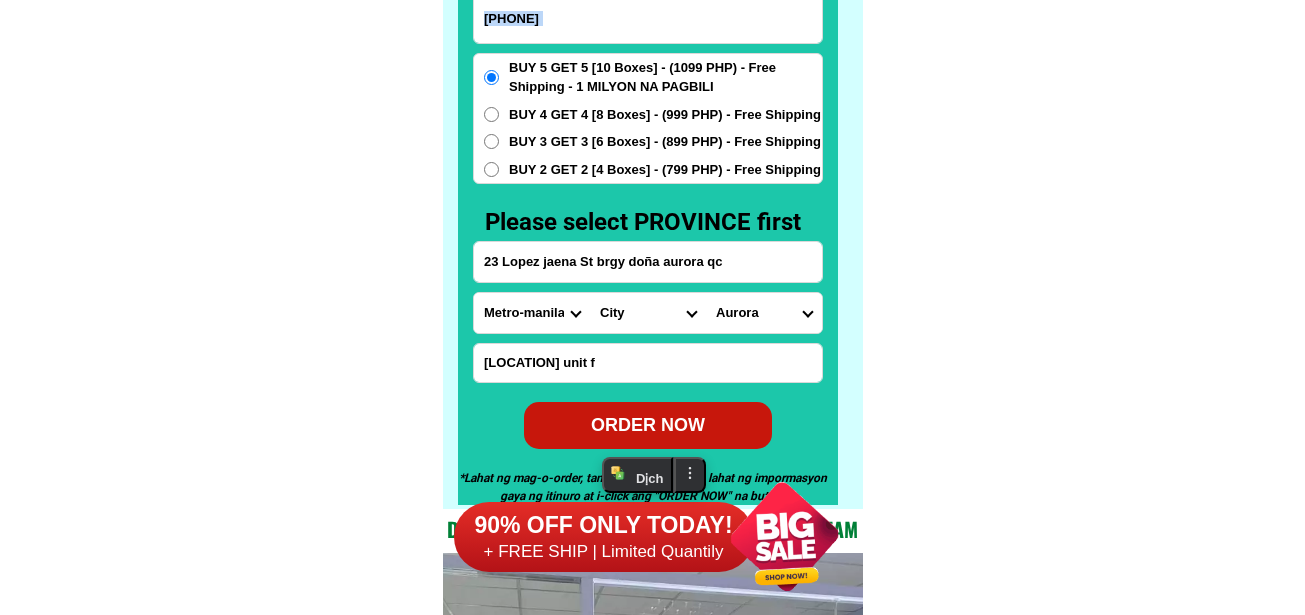 click on "ORDER NOW" at bounding box center [648, 425] 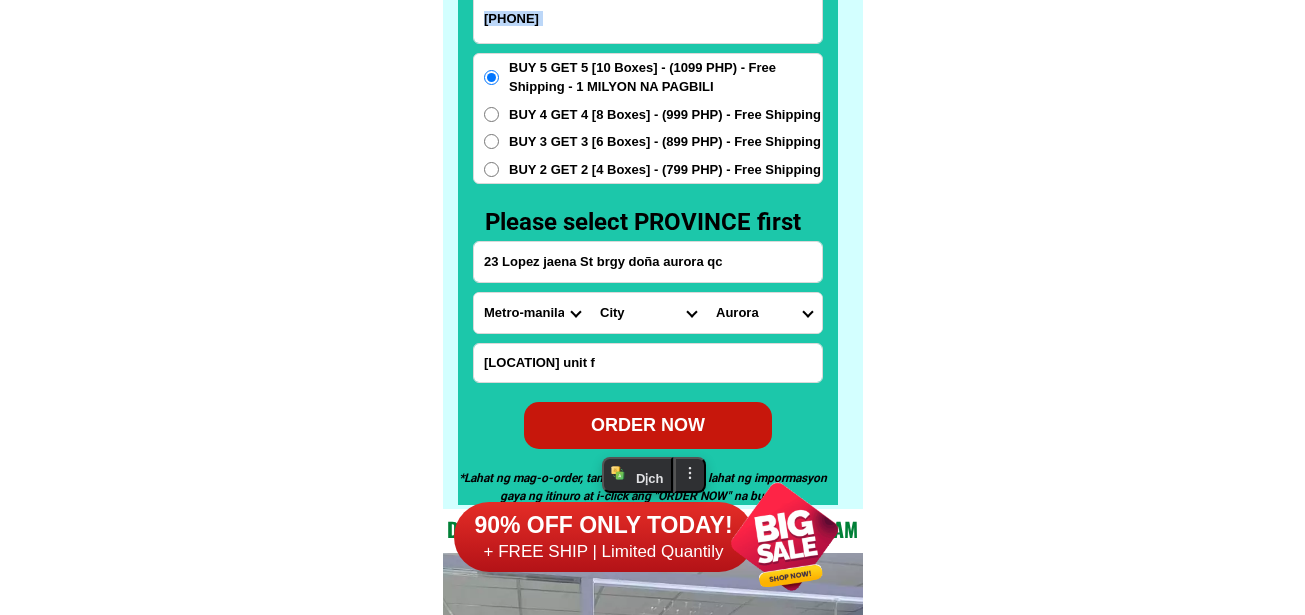 scroll, scrollTop: 15734, scrollLeft: 0, axis: vertical 